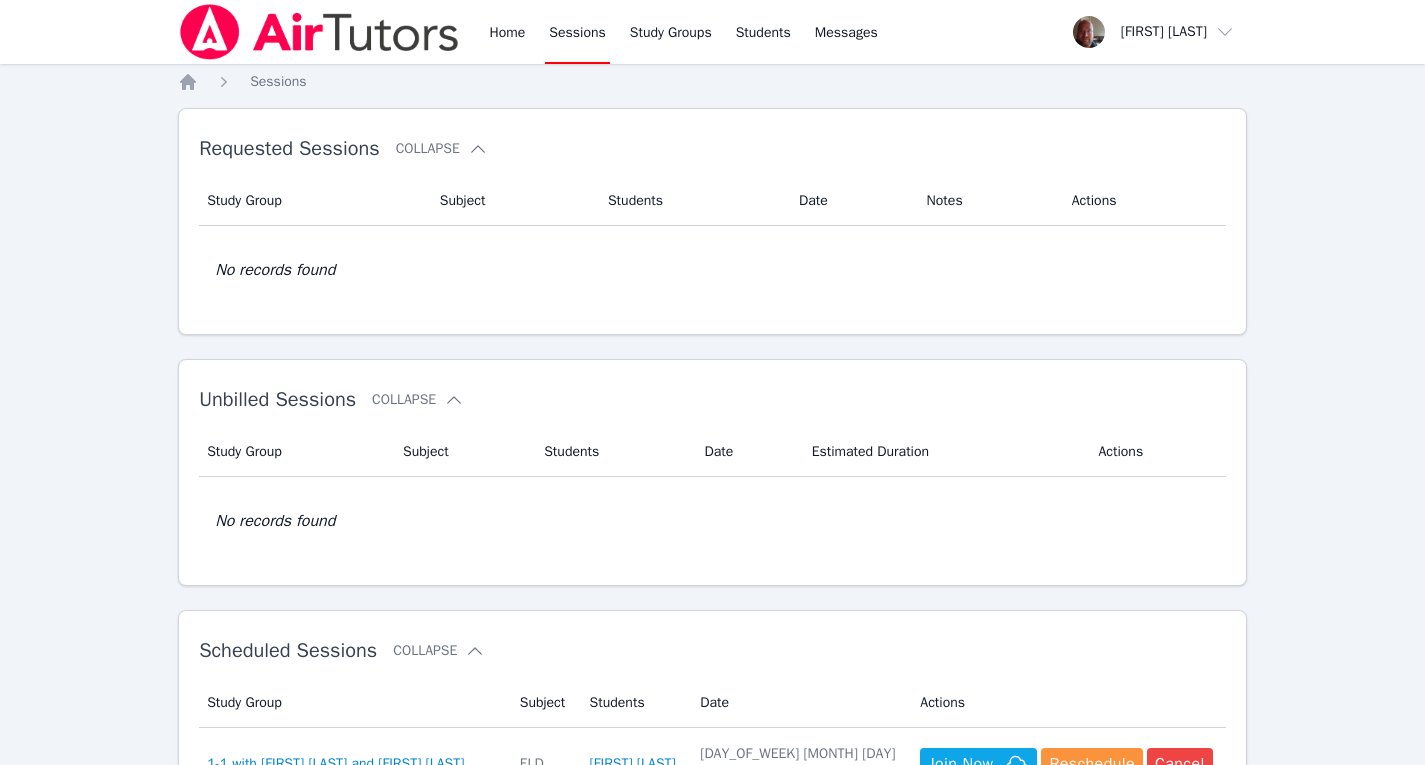 scroll, scrollTop: 343, scrollLeft: 0, axis: vertical 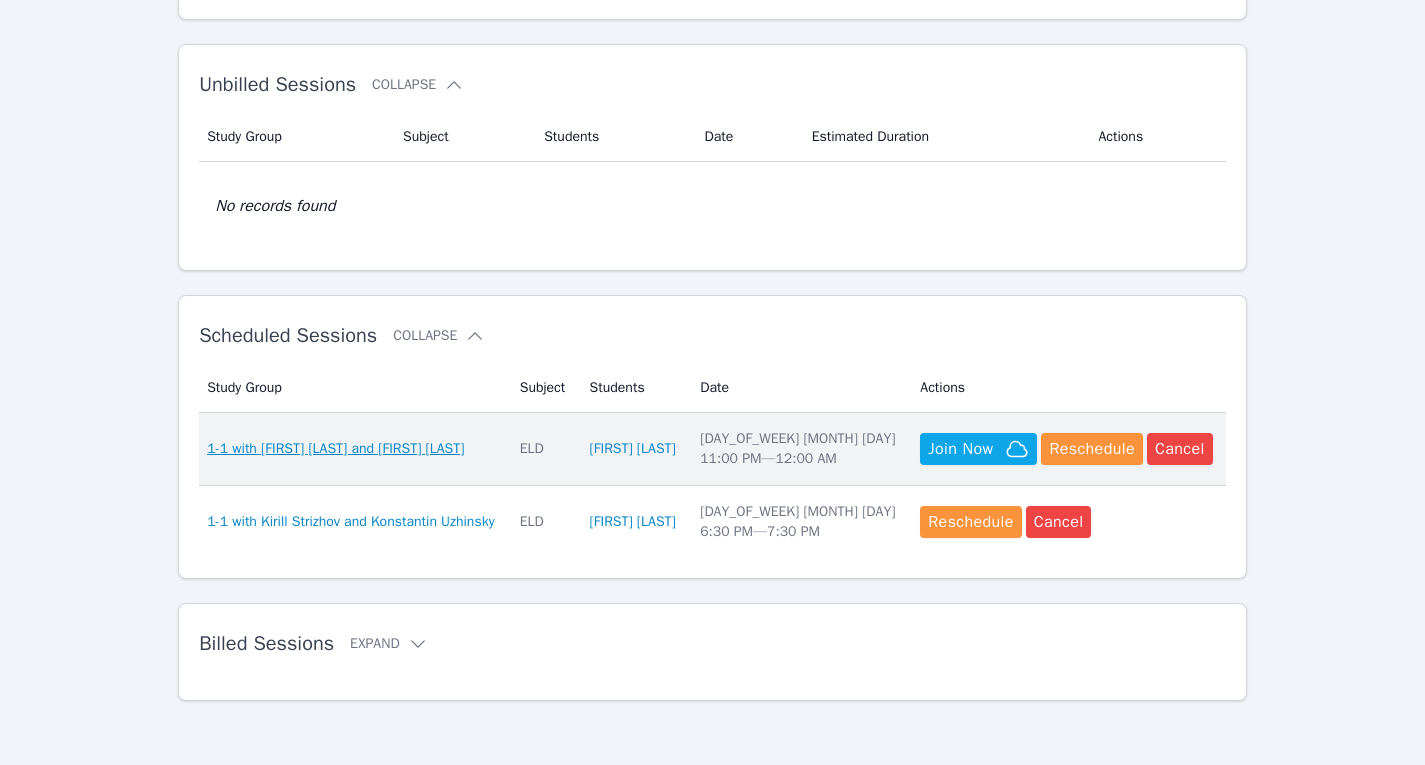 click on "1-1 with [FIRST] [LAST] and [FIRST] [LAST]" at bounding box center (335, 449) 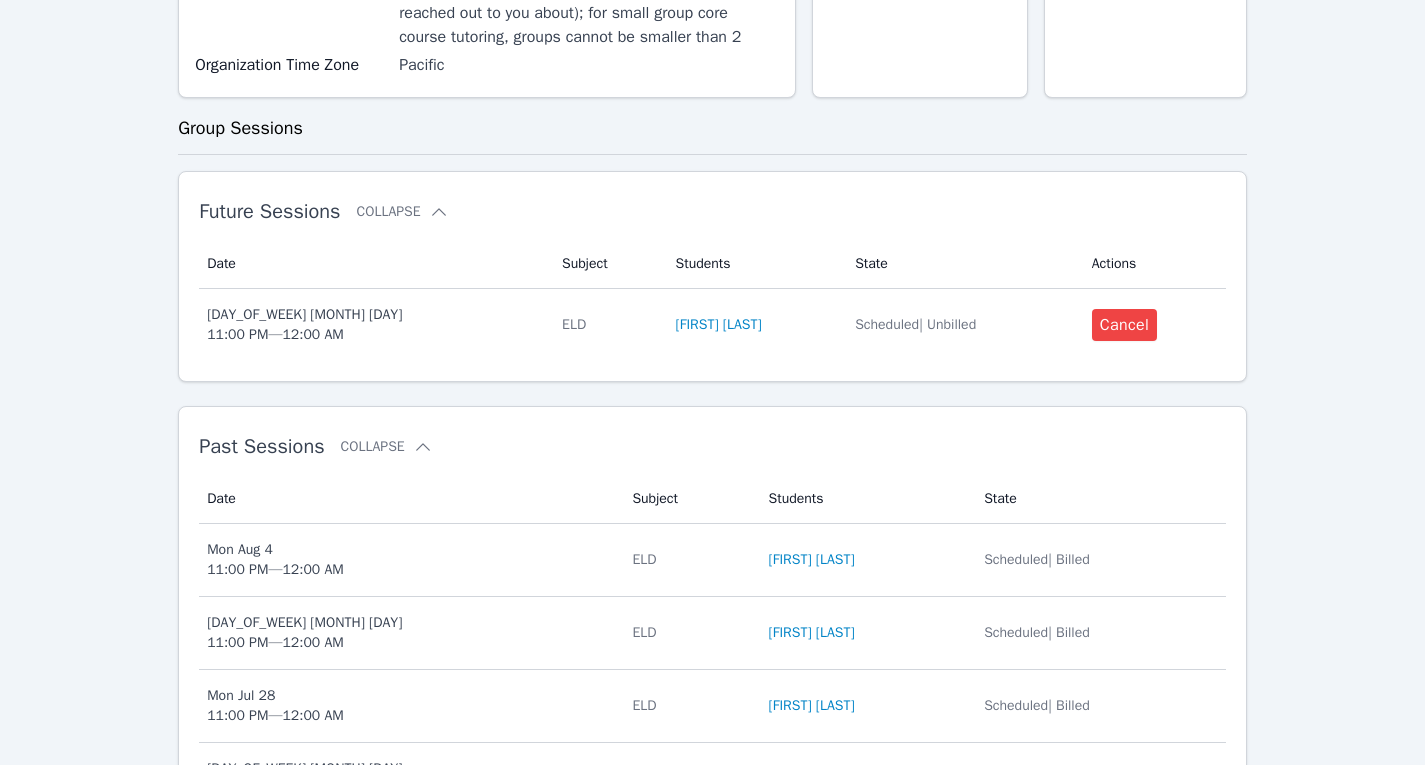 scroll, scrollTop: 0, scrollLeft: 0, axis: both 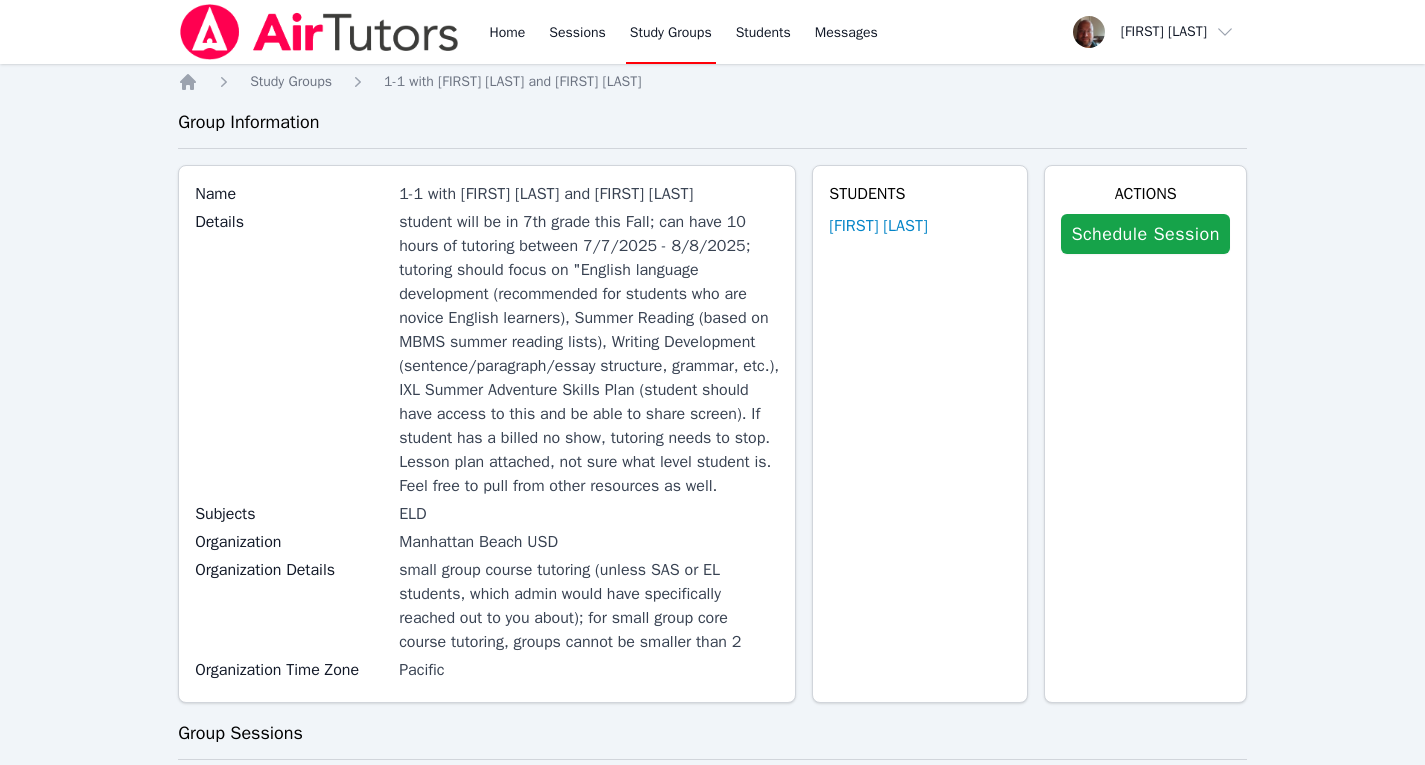 click on "Students [FIRST] [LAST]" at bounding box center (920, 434) 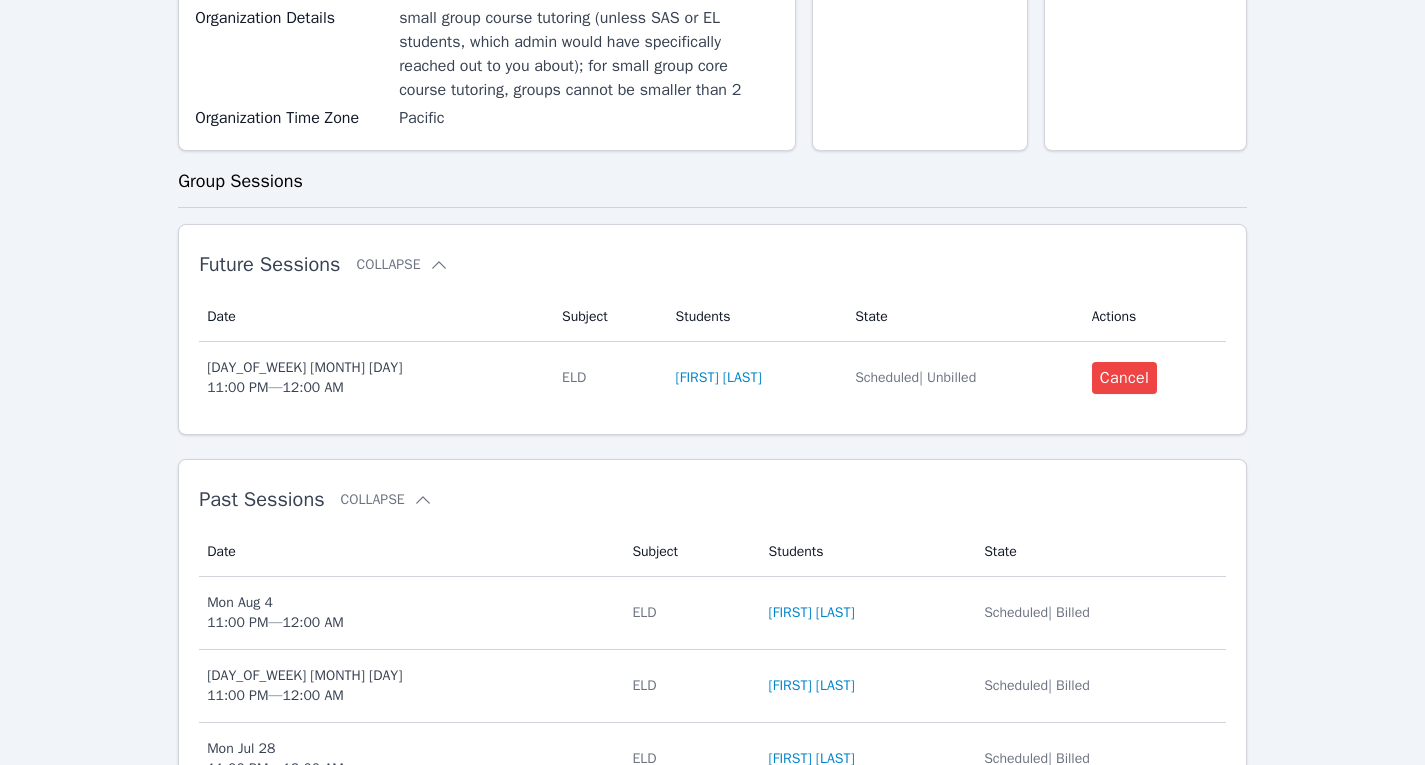 scroll, scrollTop: 553, scrollLeft: 0, axis: vertical 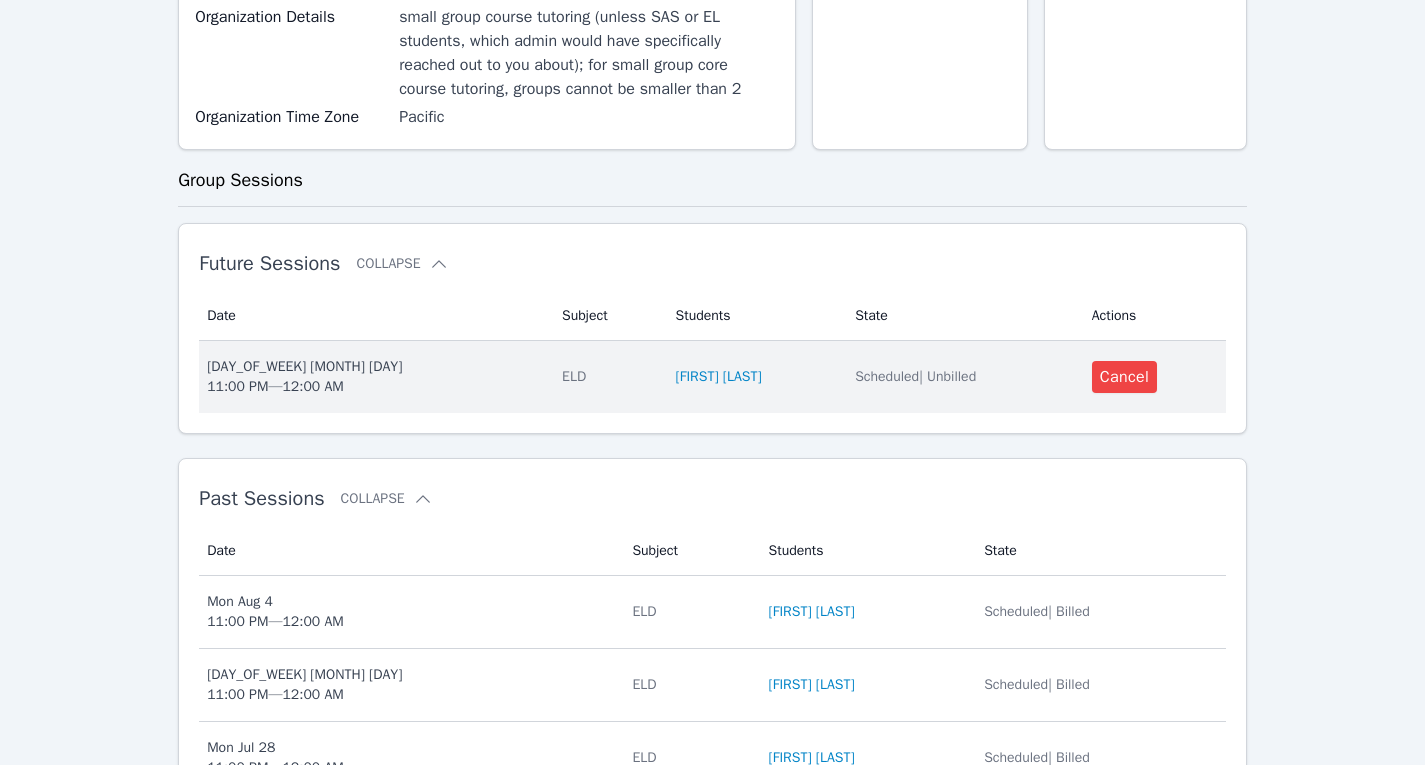 click on "[DAY_OF_WEEK] [MONTH] [DAY] [TIME] — [TIME]" at bounding box center [304, 377] 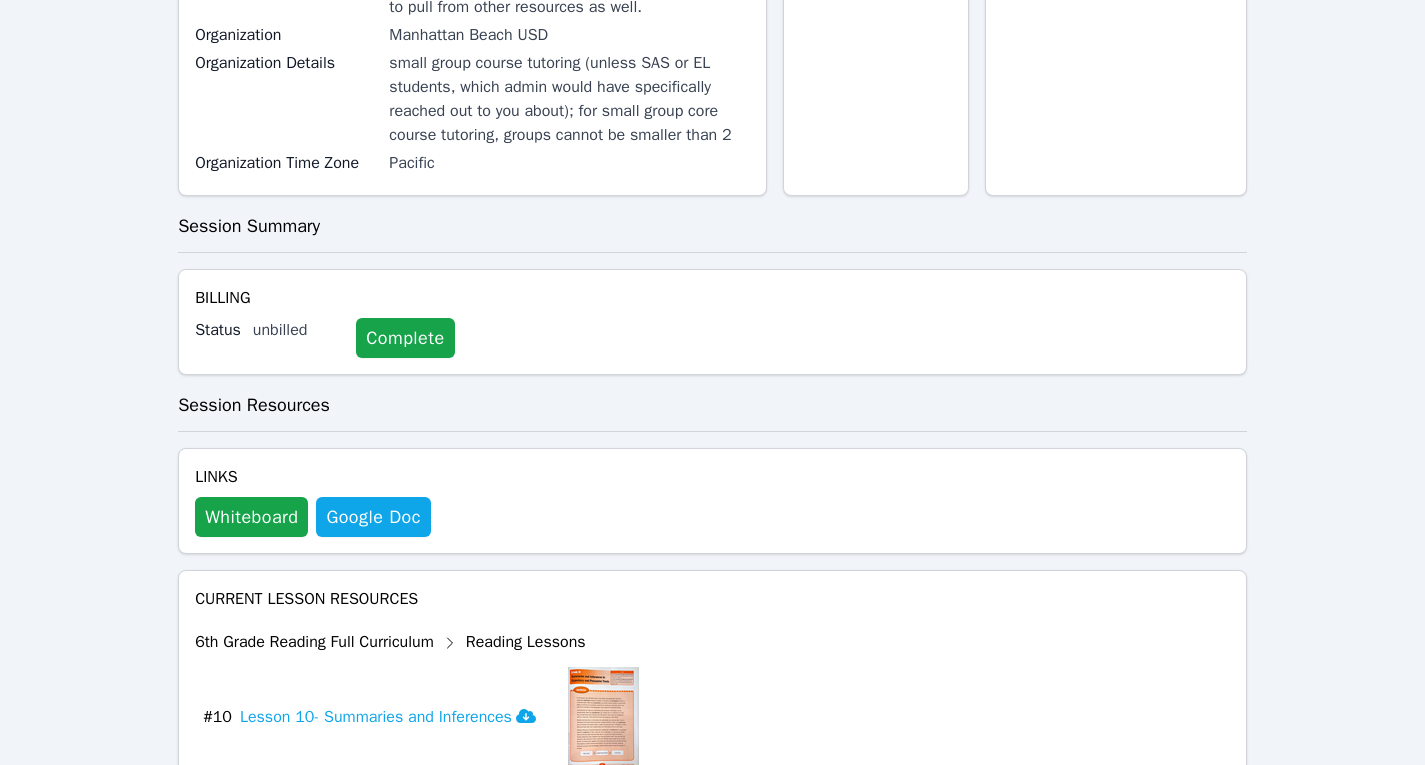 scroll, scrollTop: 588, scrollLeft: 0, axis: vertical 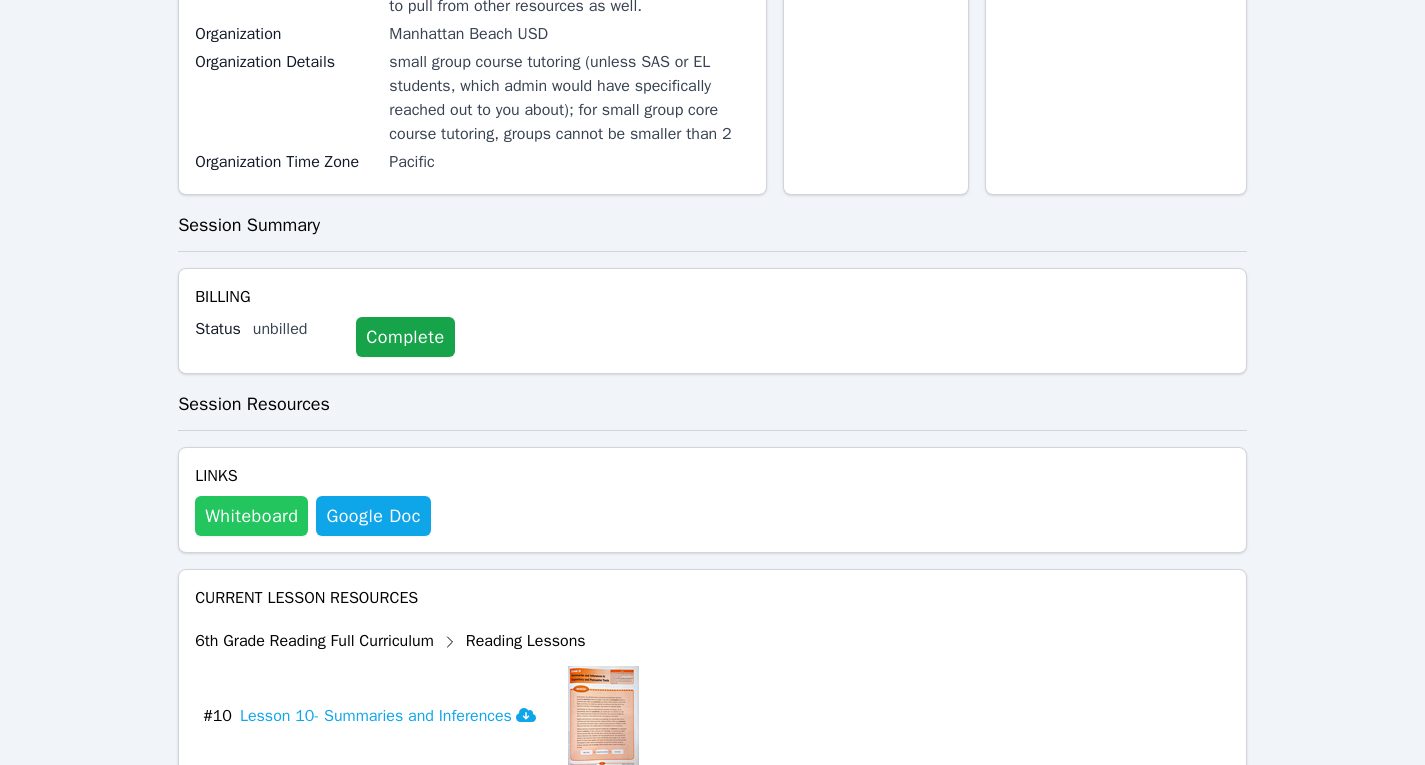 click on "Whiteboard" at bounding box center (251, 516) 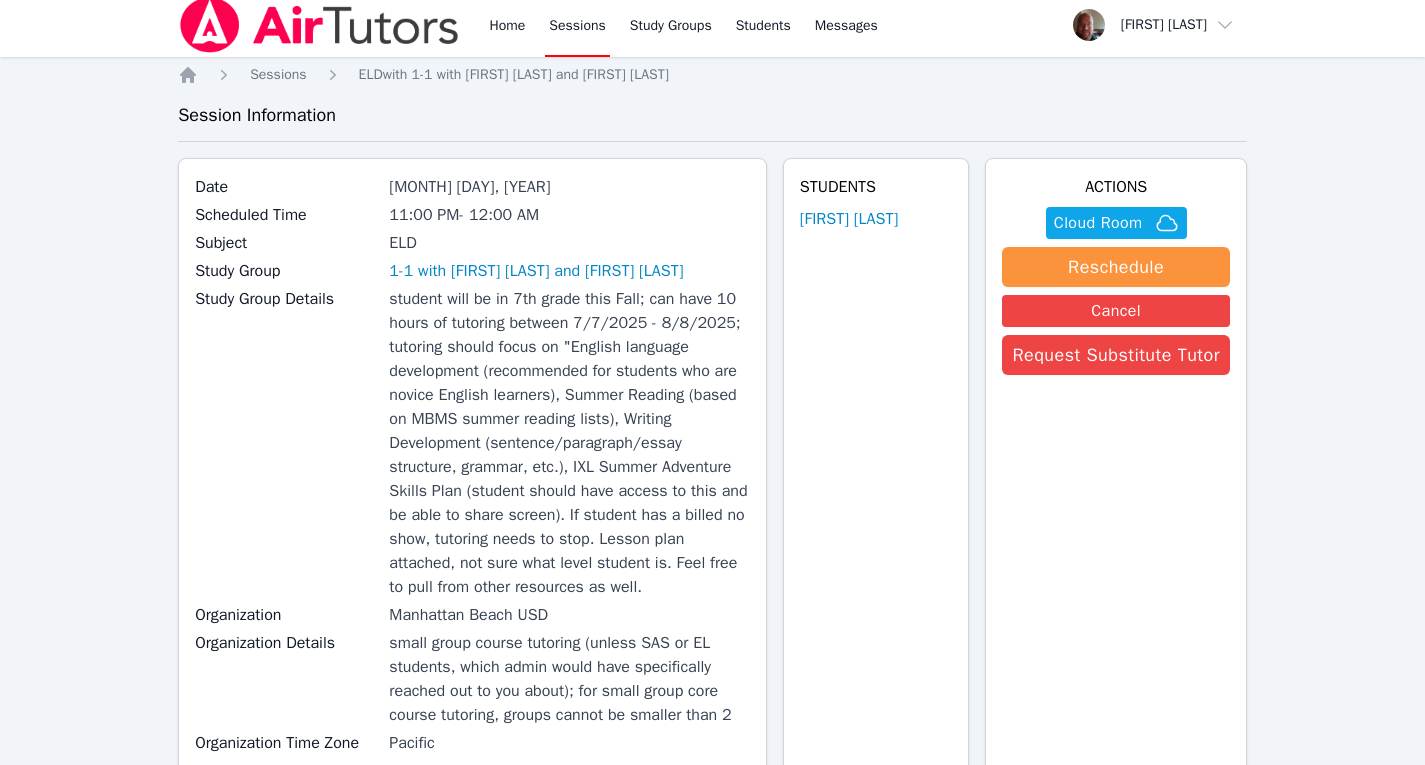 scroll, scrollTop: 0, scrollLeft: 0, axis: both 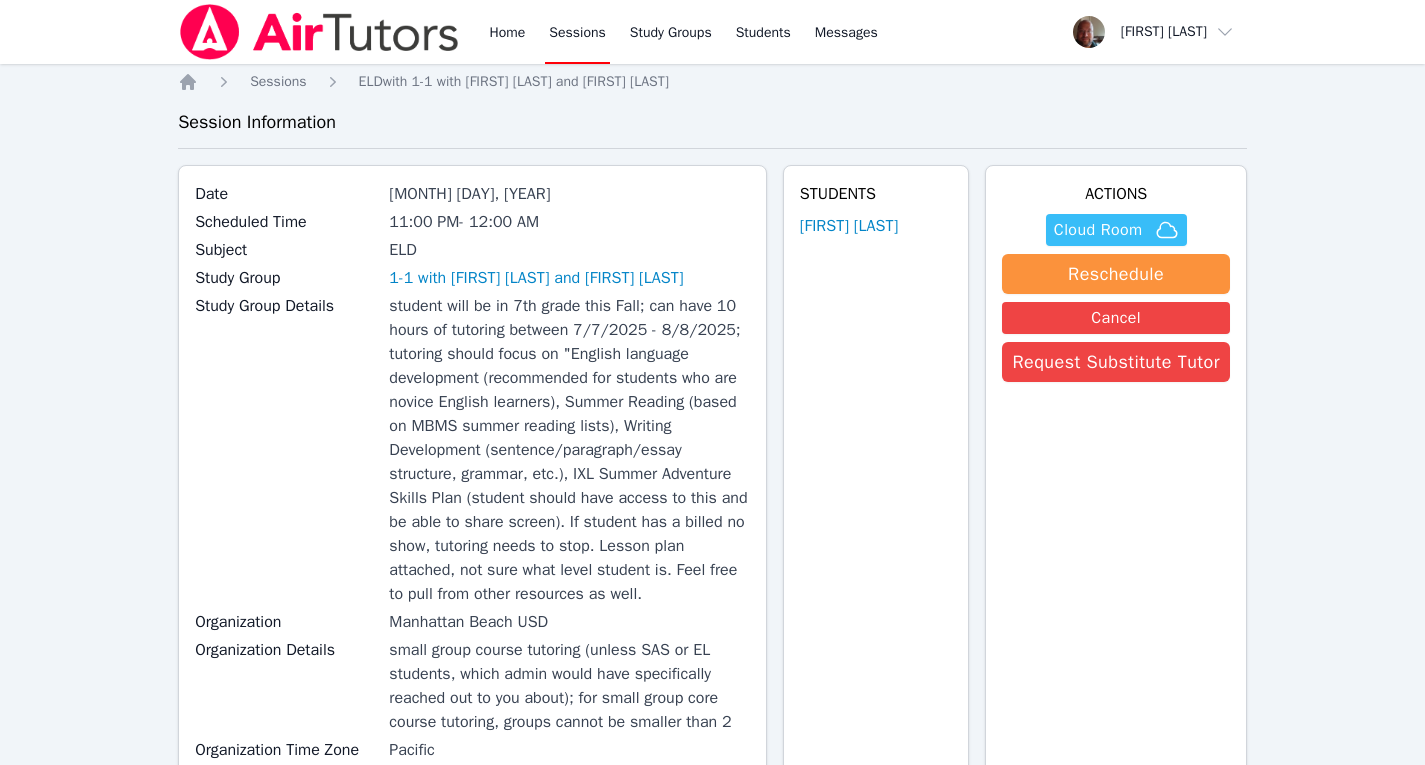 click on "Cloud Room" at bounding box center (1098, 230) 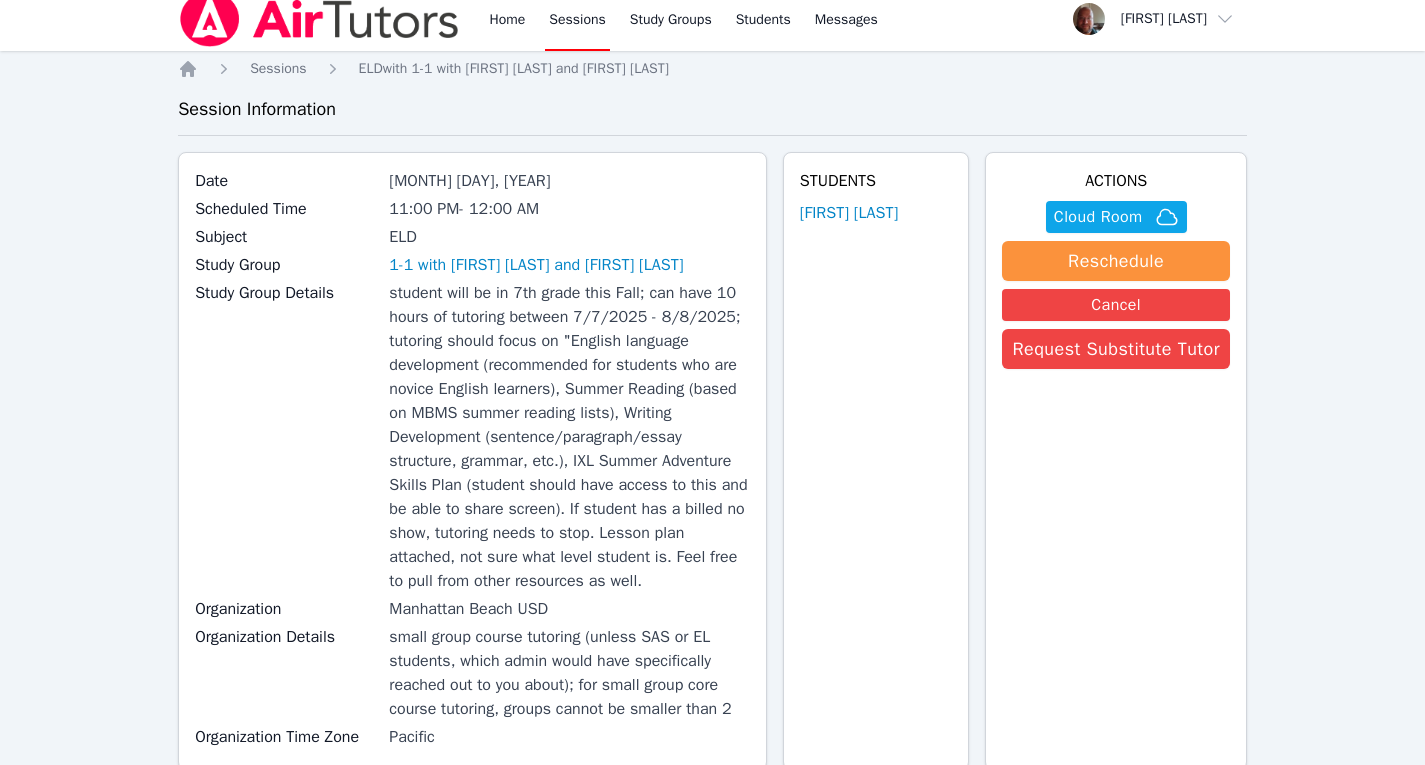 scroll, scrollTop: 14, scrollLeft: 0, axis: vertical 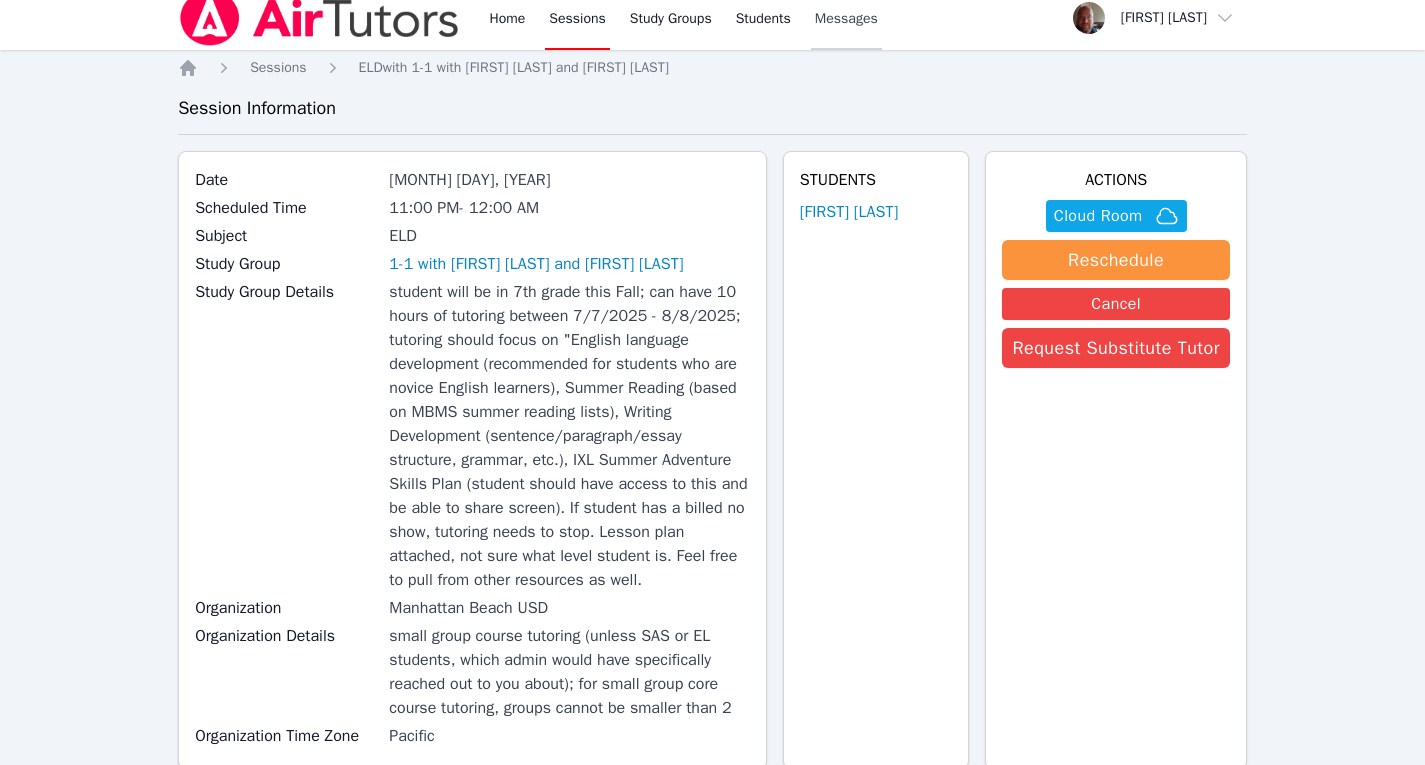 click on "Messages" at bounding box center (846, 19) 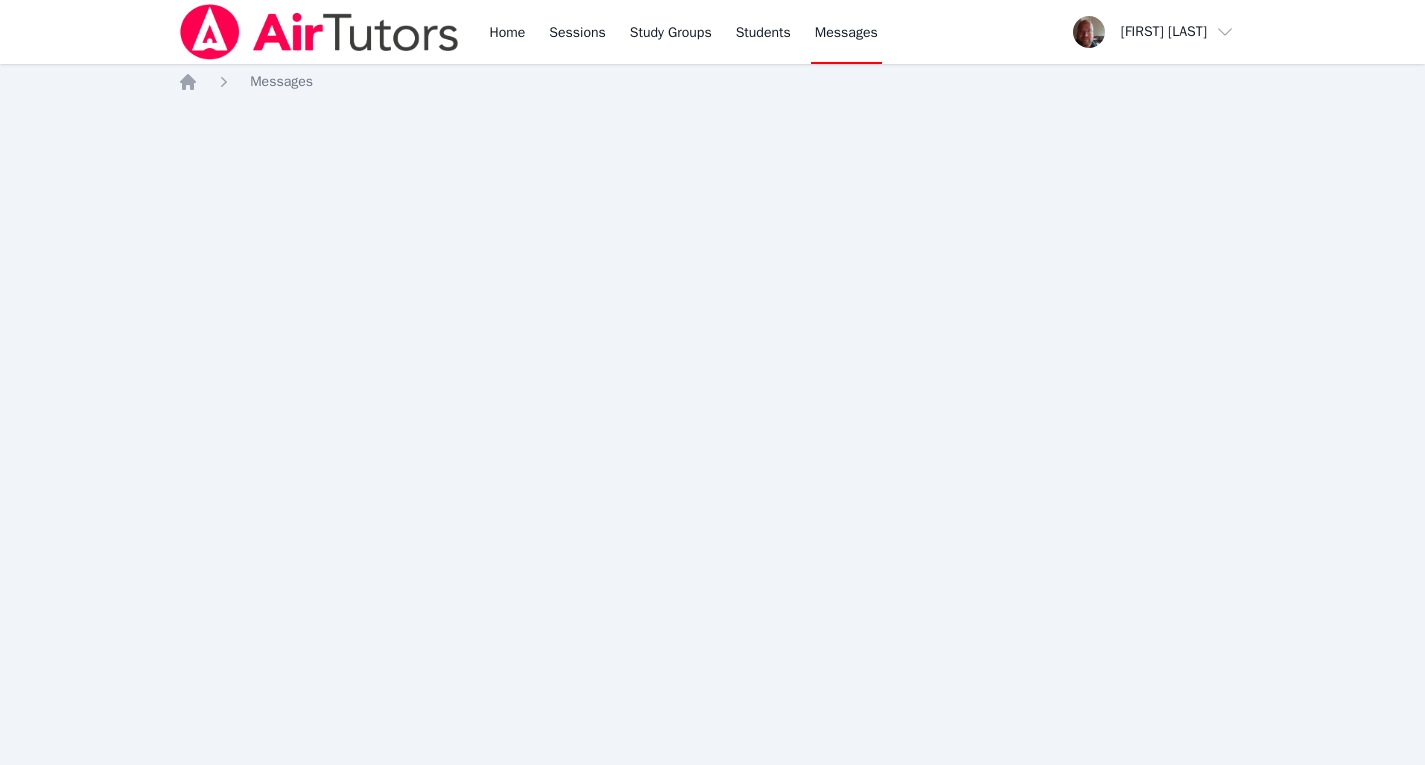 scroll, scrollTop: 0, scrollLeft: 0, axis: both 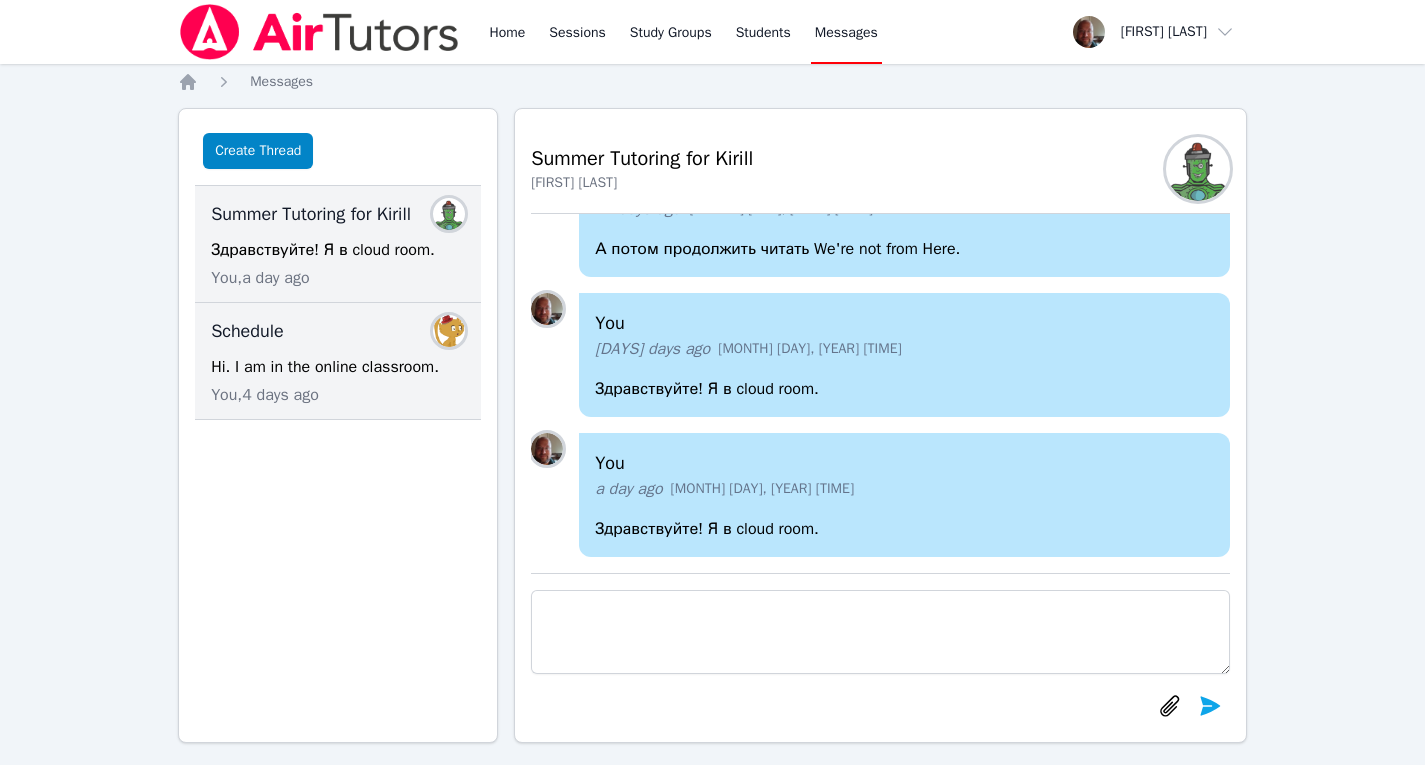 click on "Hi. I am in the online classroom." at bounding box center (338, 367) 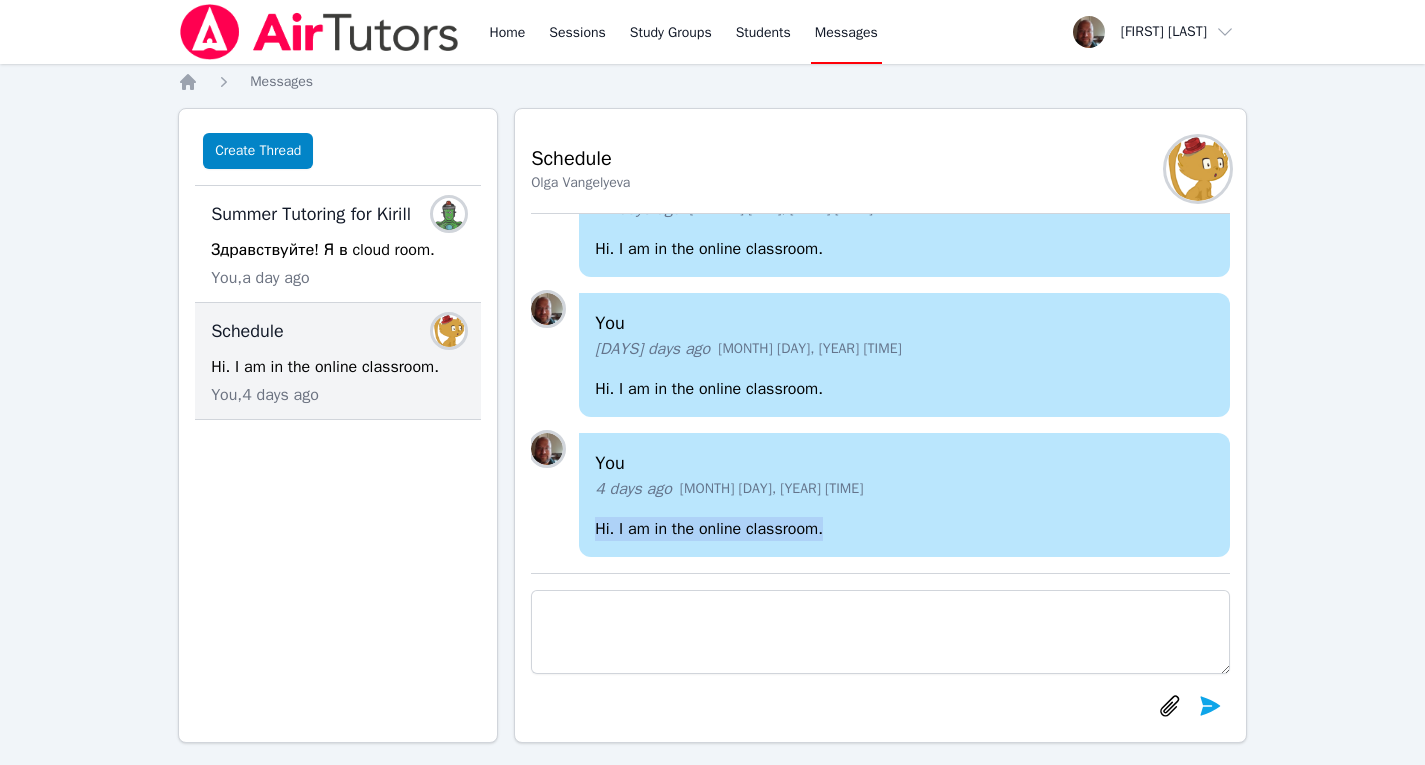 drag, startPoint x: 843, startPoint y: 533, endPoint x: 581, endPoint y: 521, distance: 262.27466 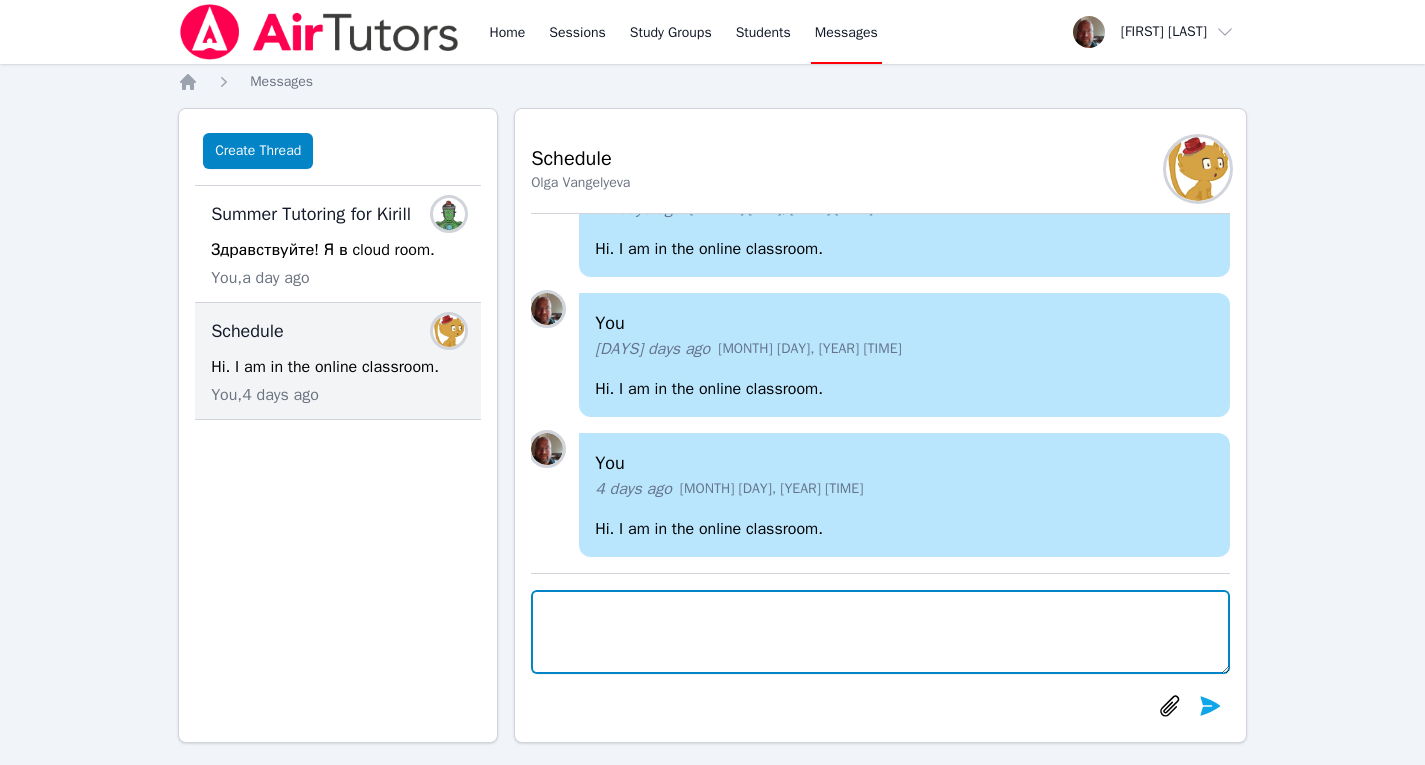 click at bounding box center [880, 632] 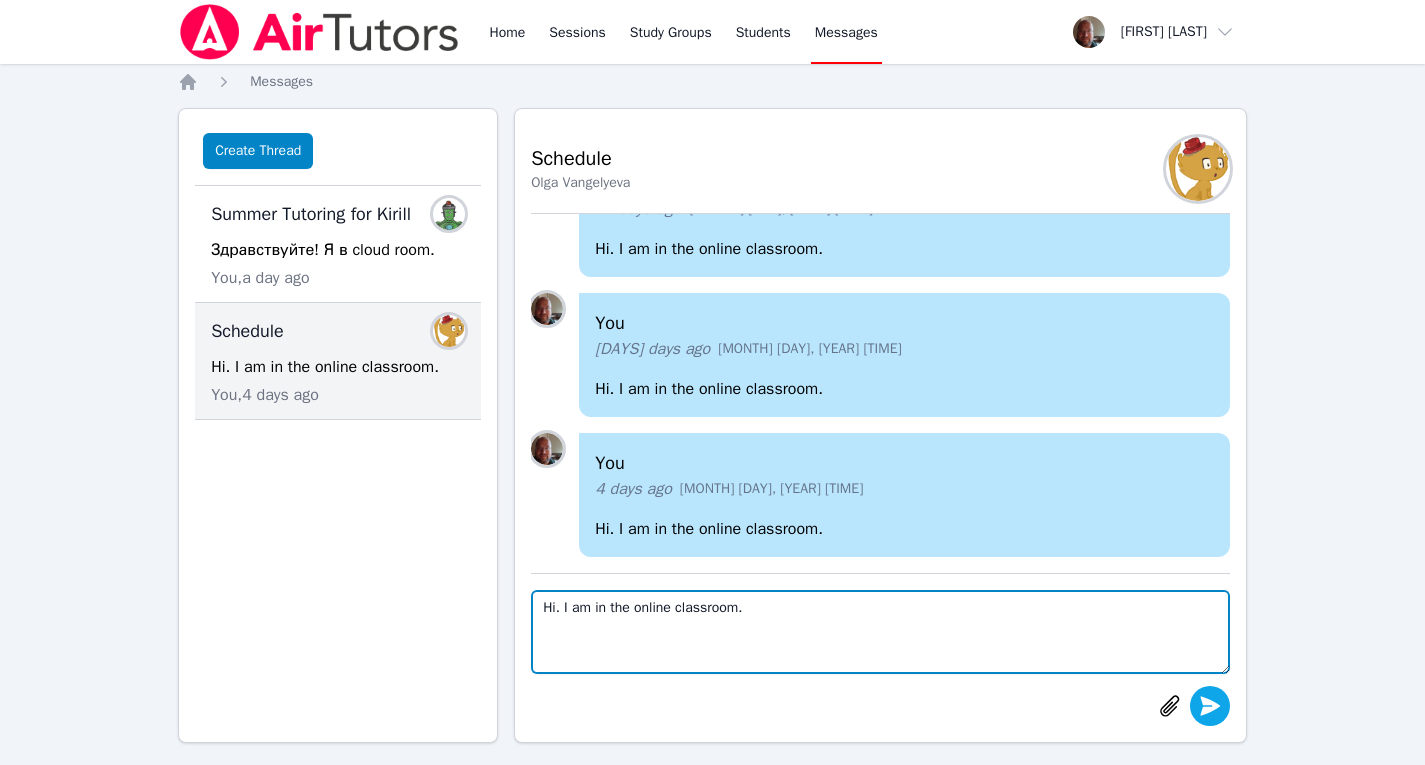 type on "Hi. I am in the online classroom." 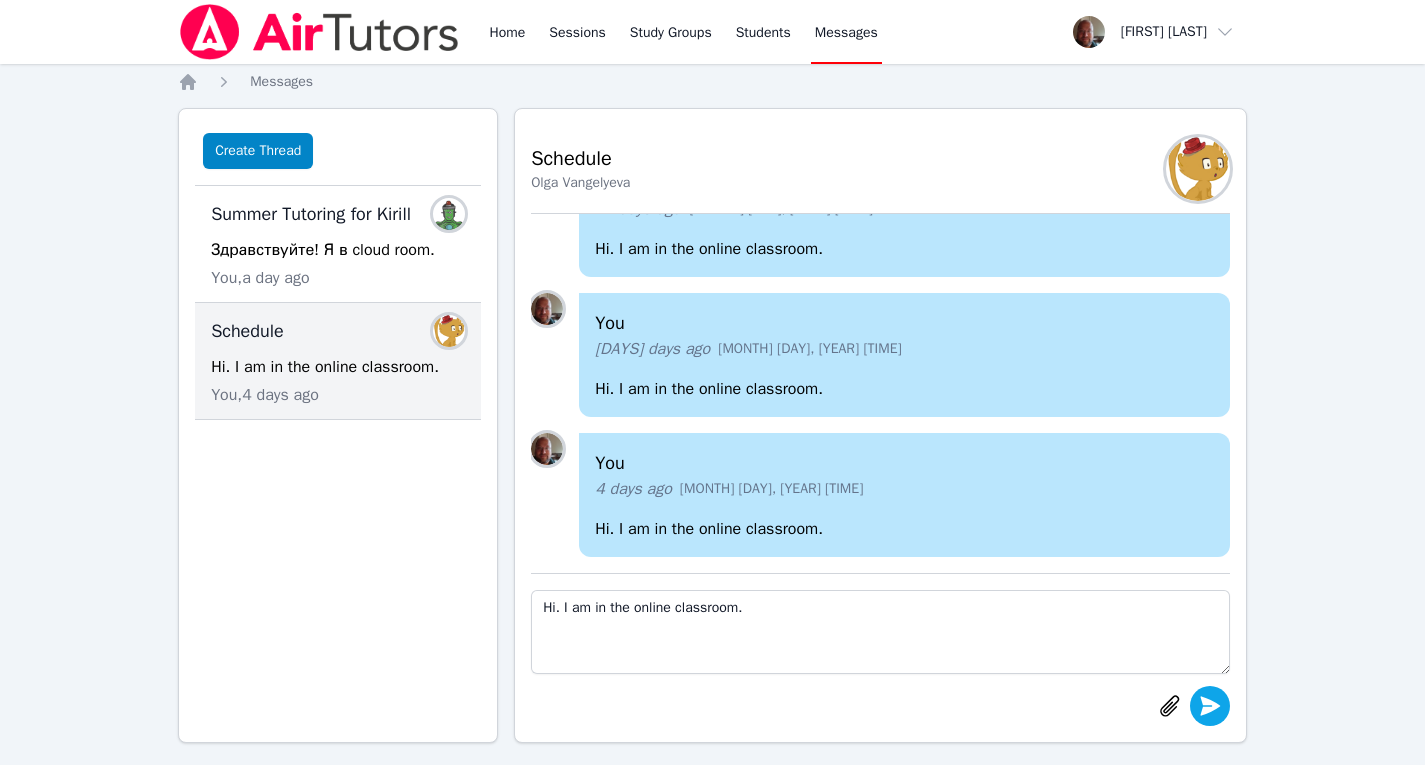 click 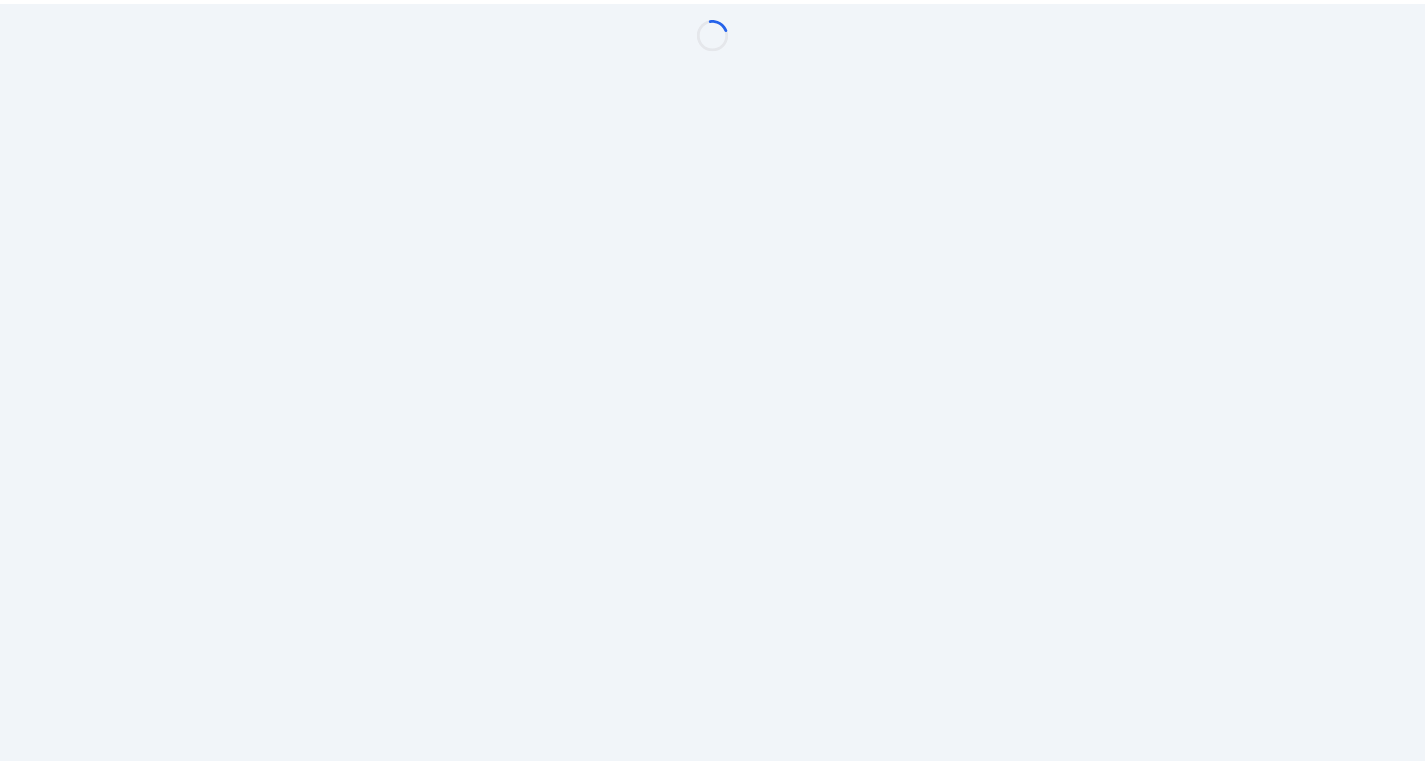 scroll, scrollTop: 0, scrollLeft: 0, axis: both 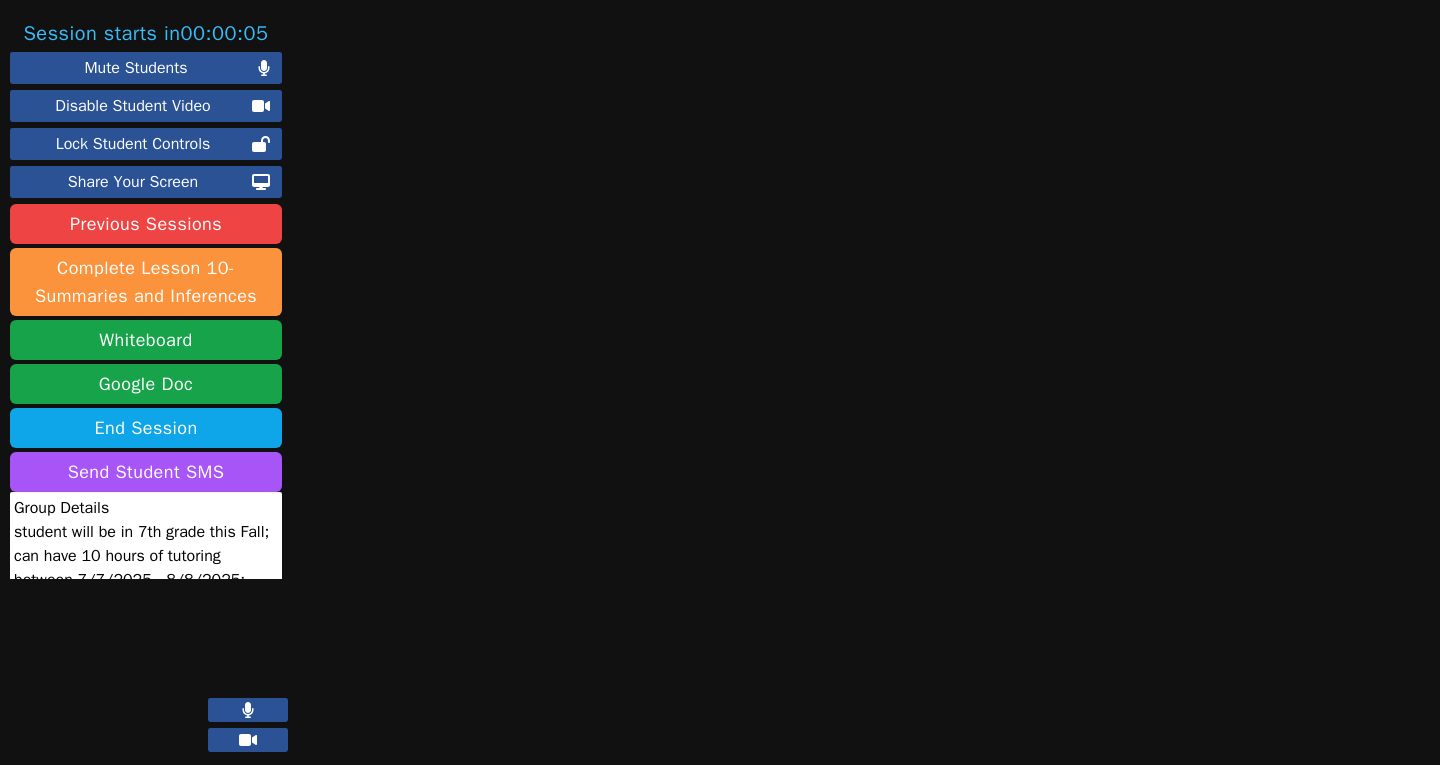 click at bounding box center [887, 392] 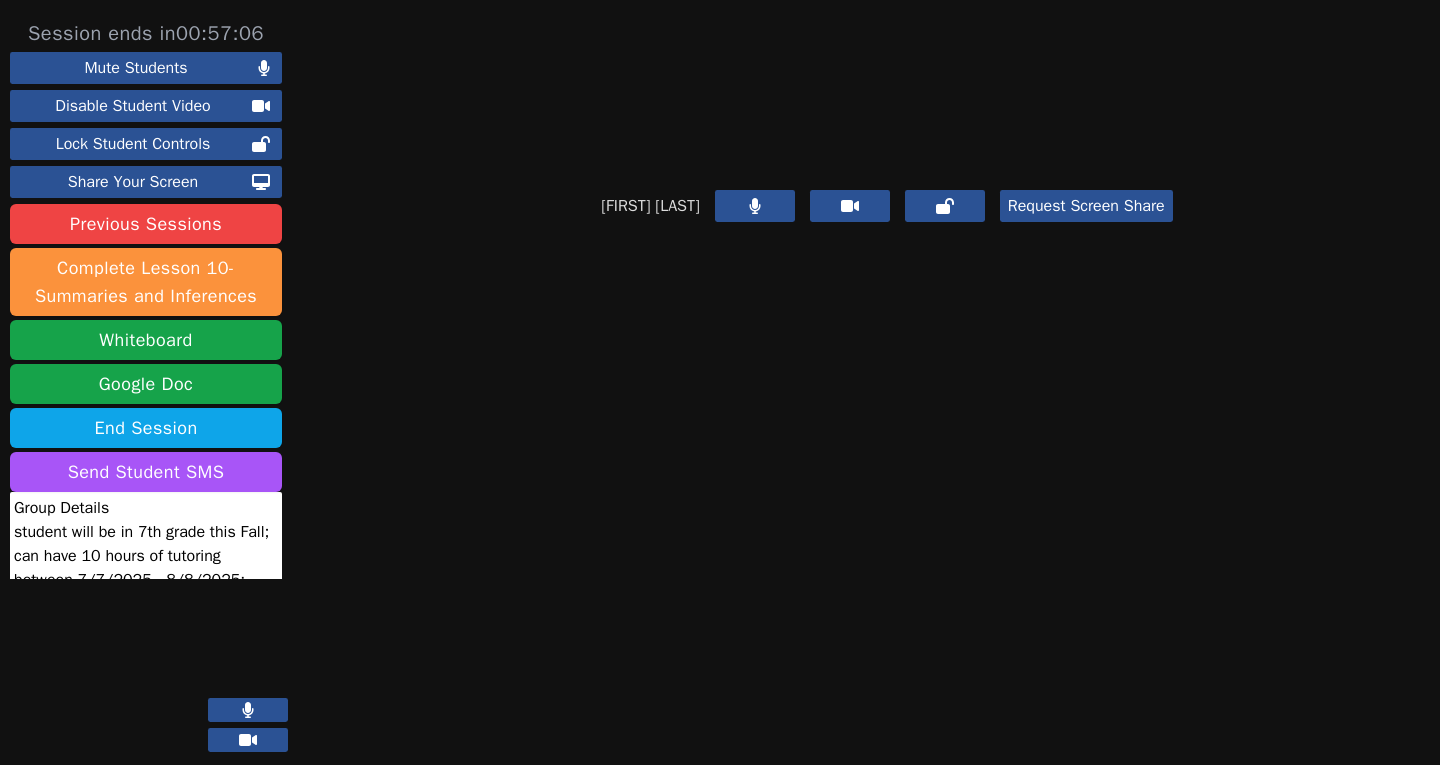 click at bounding box center (887, 85) 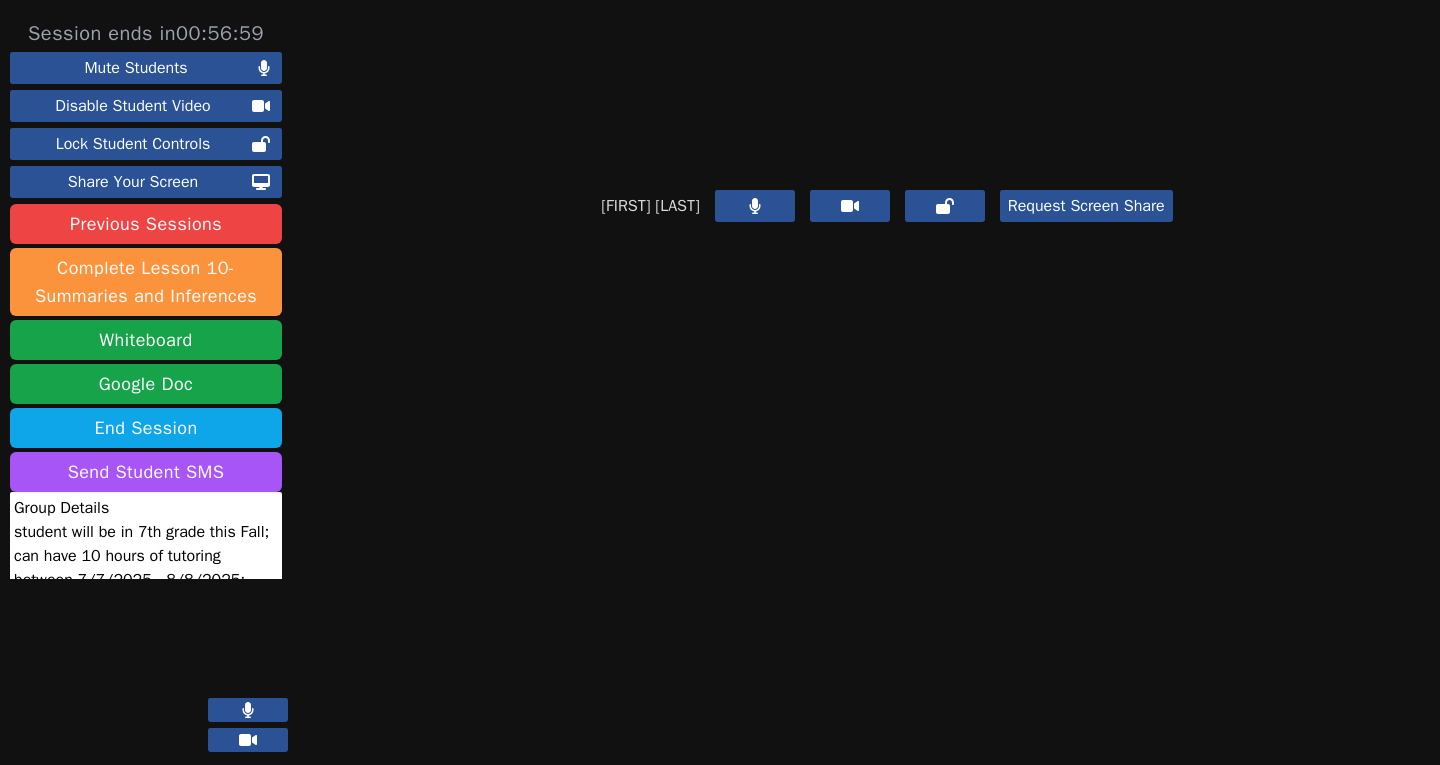 click at bounding box center (887, 85) 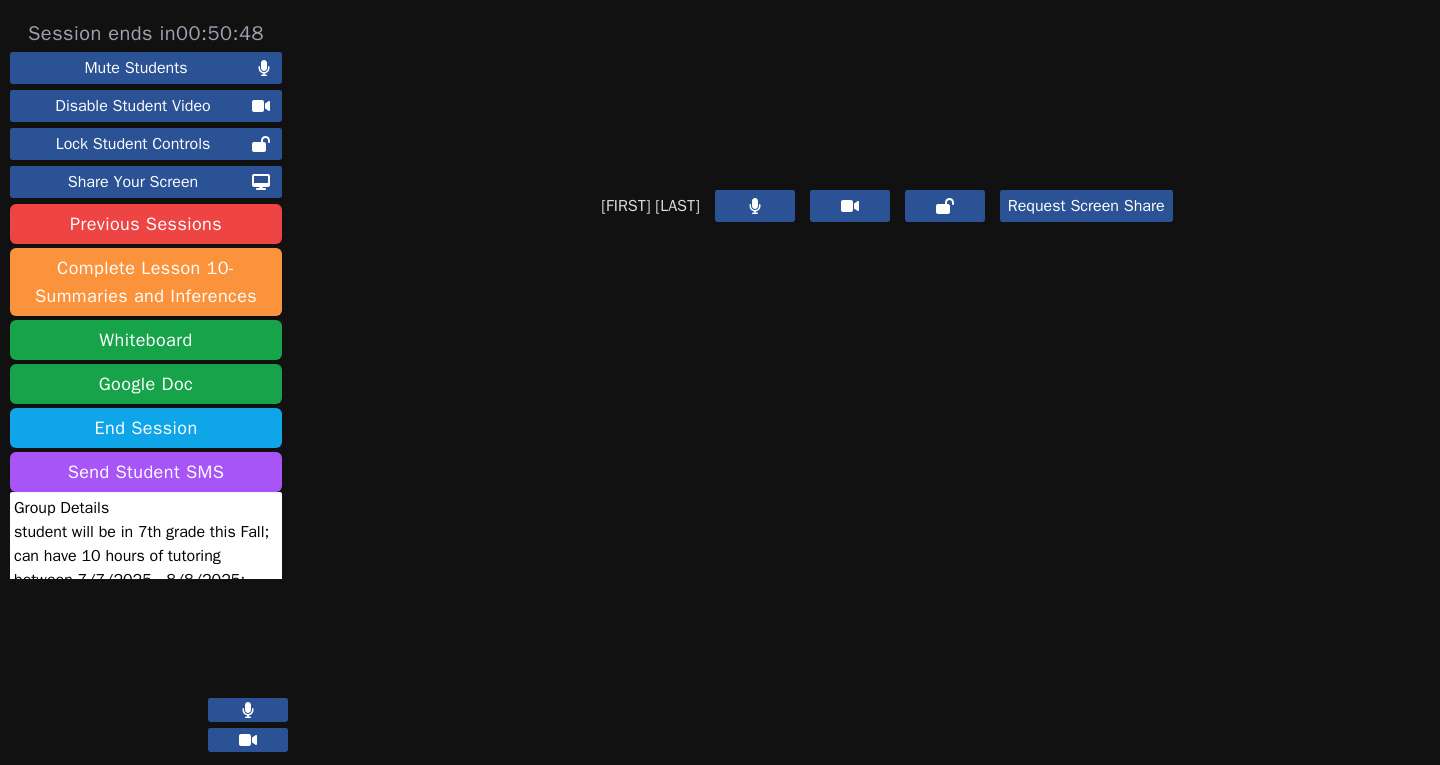 click on "[FIRST] [LAST] Request Screen Share" at bounding box center (887, 131) 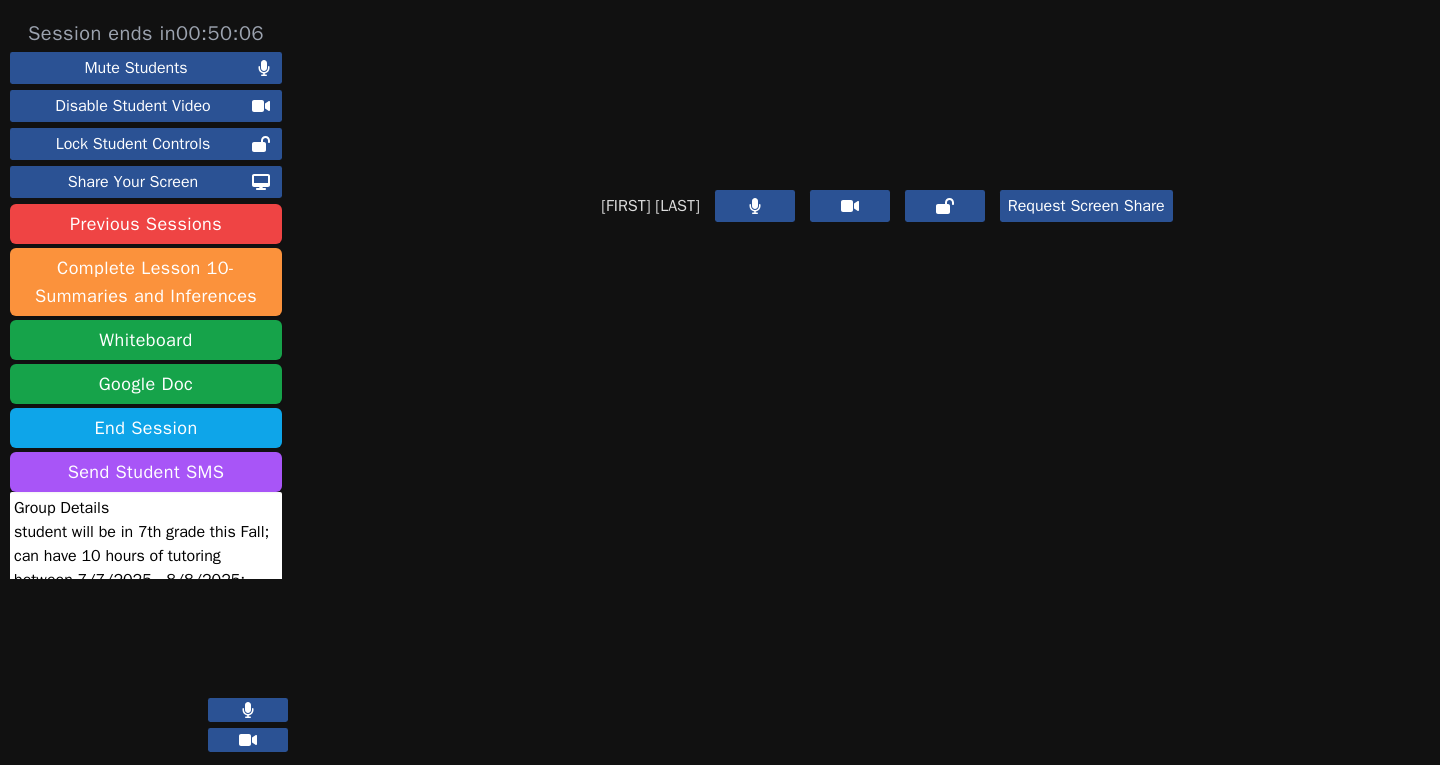 click 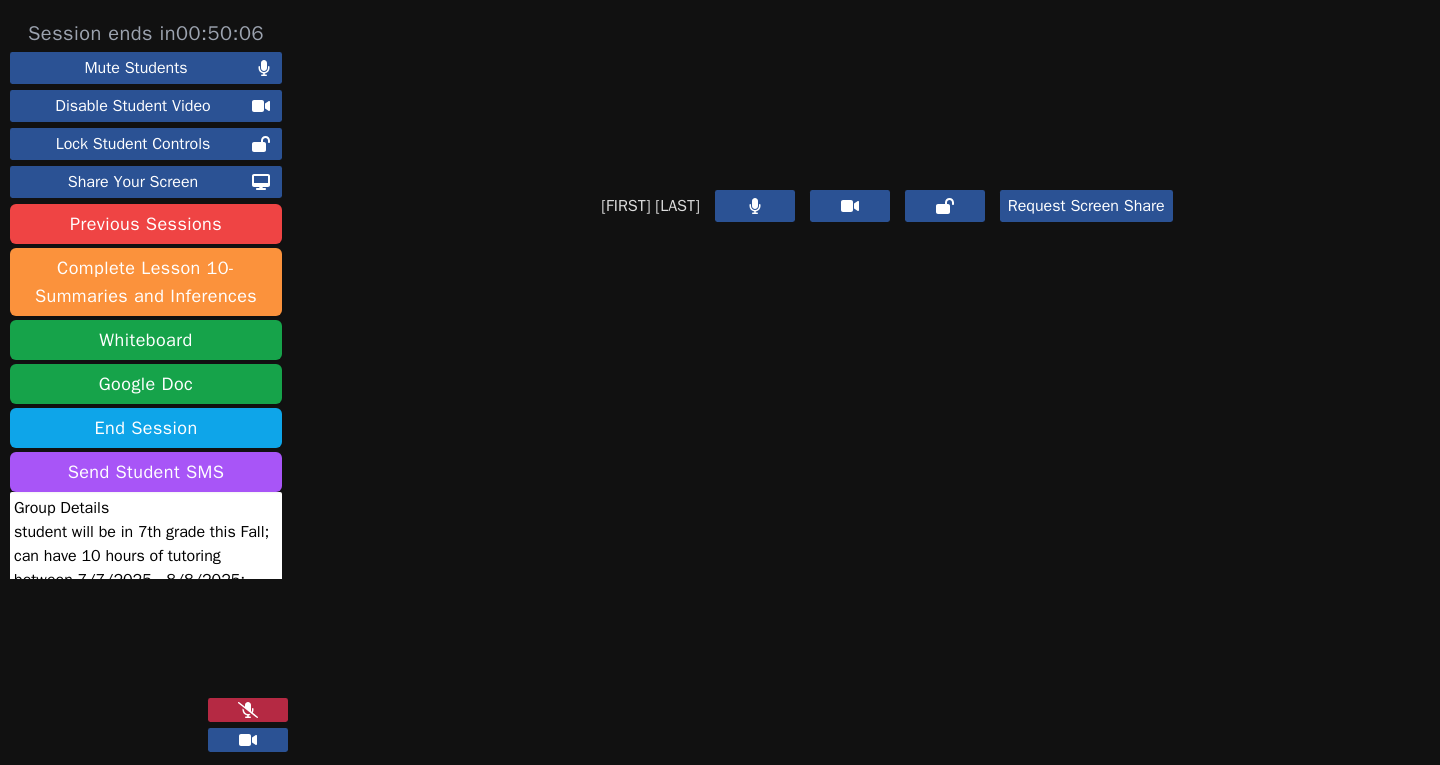 click 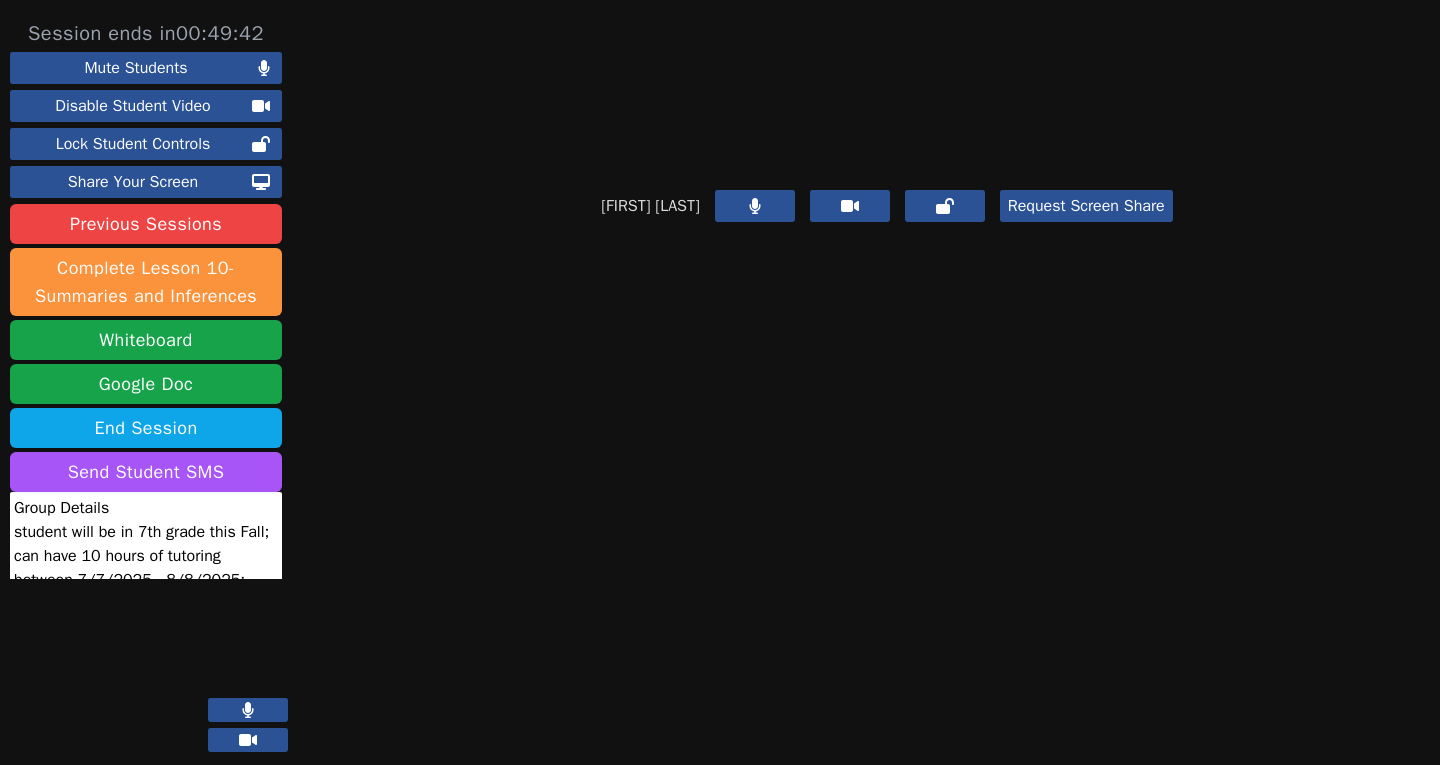 click 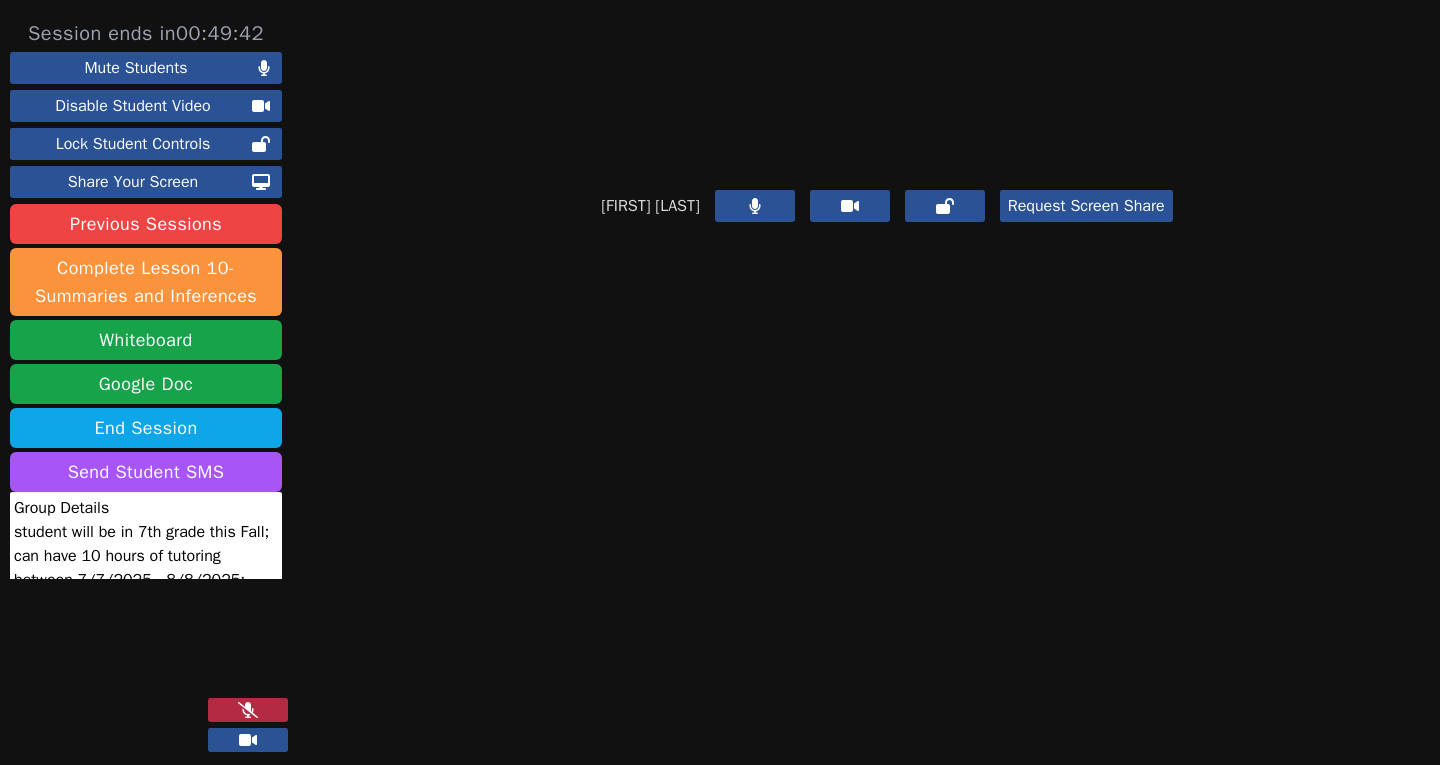 click 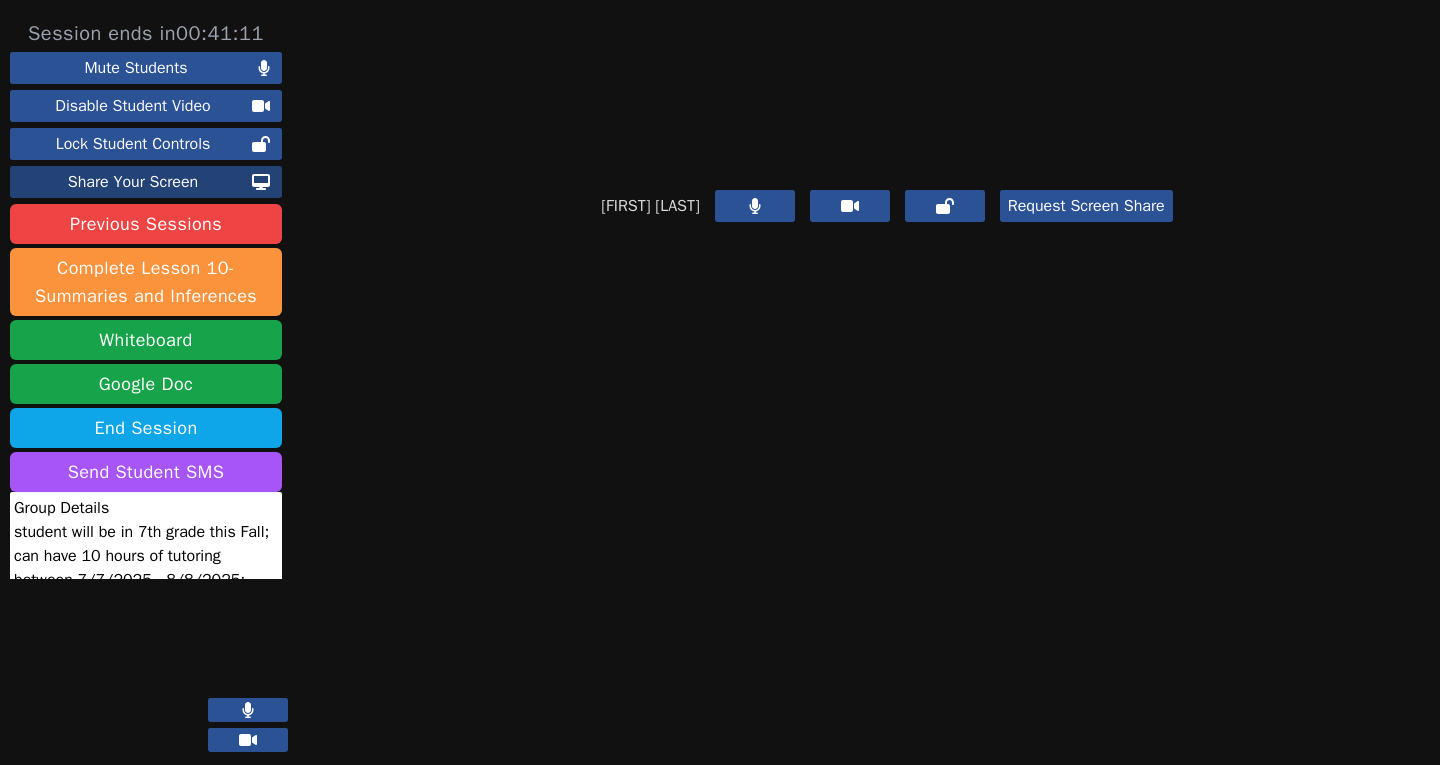 click on "Share Your Screen" at bounding box center (133, 182) 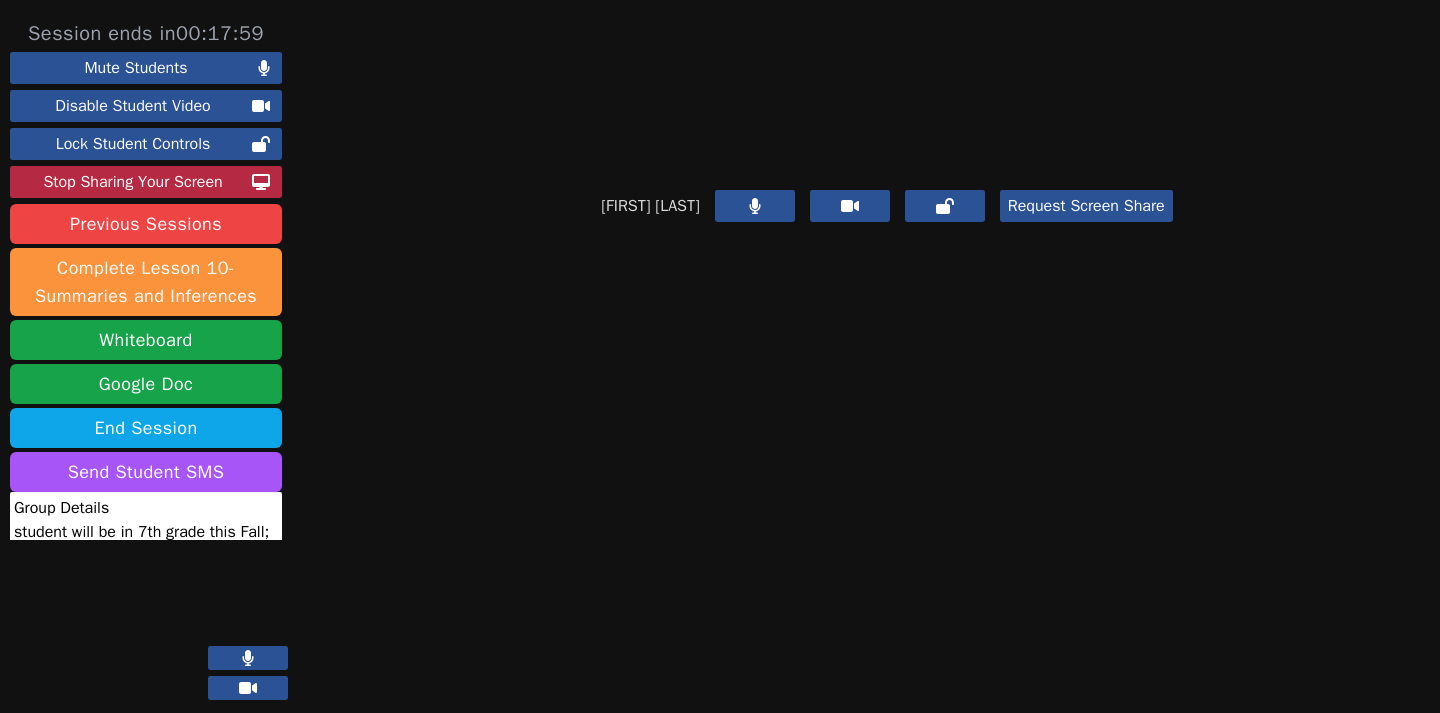 click on "Request Screen Share" at bounding box center (1086, 206) 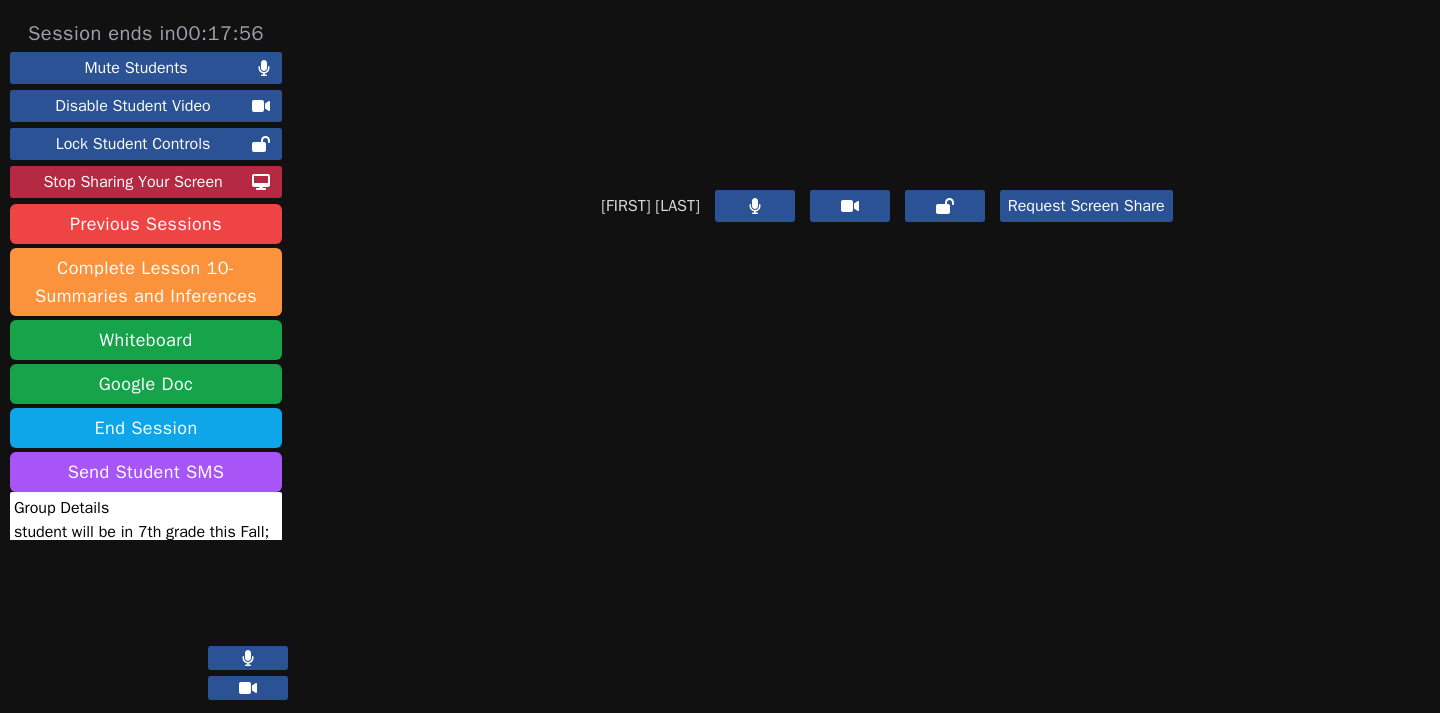 click on "Request Screen Share" at bounding box center [1086, 206] 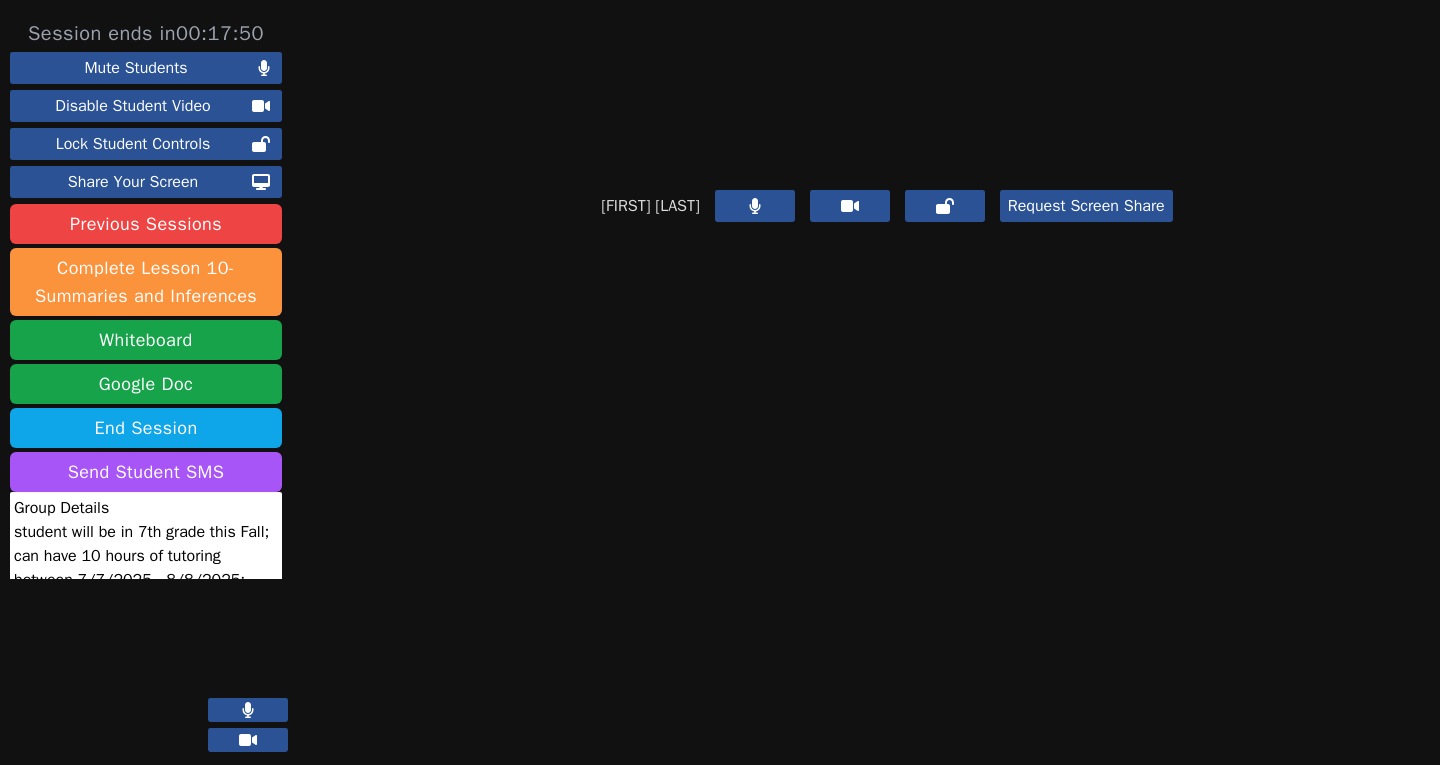 click on "Request Screen Share" at bounding box center [1086, 206] 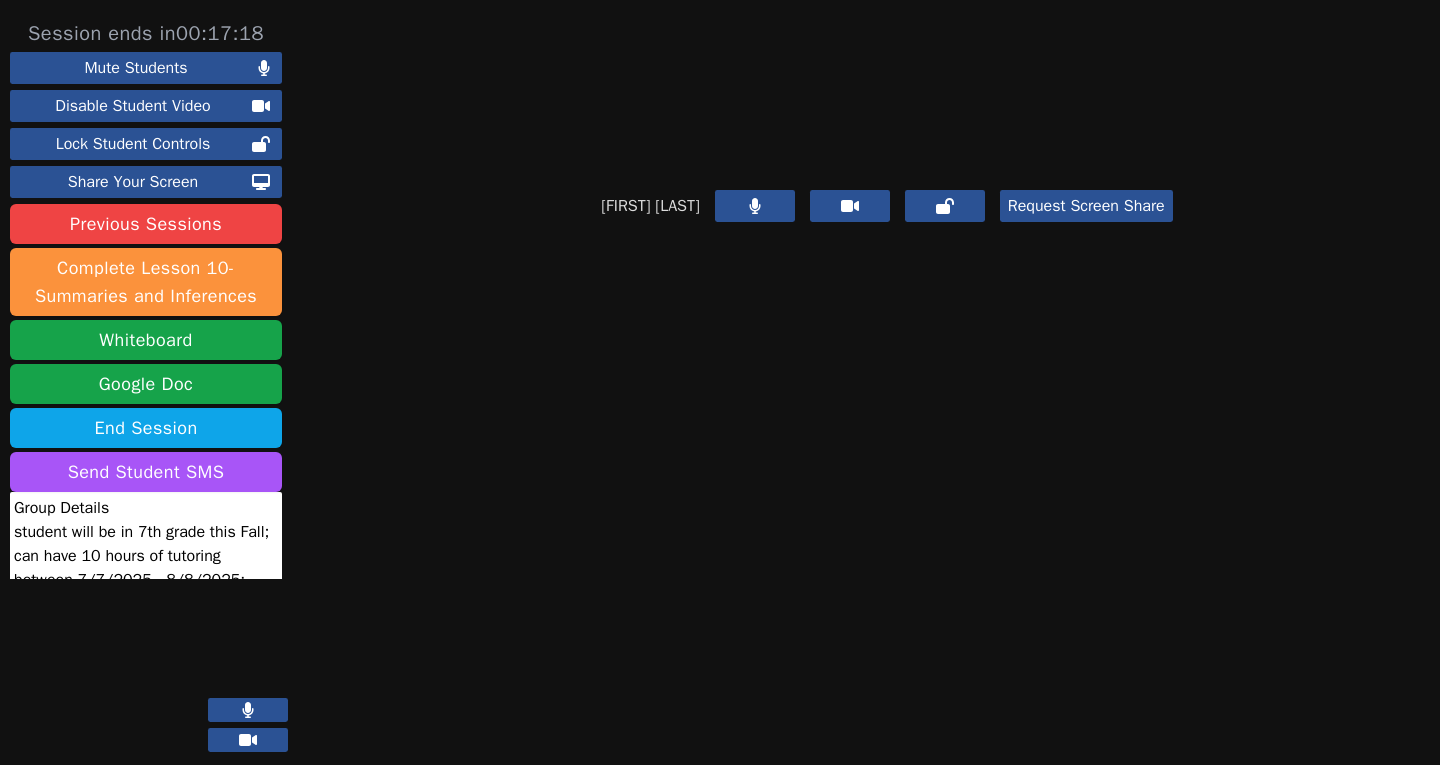 click on "Request Screen Share" at bounding box center [1086, 206] 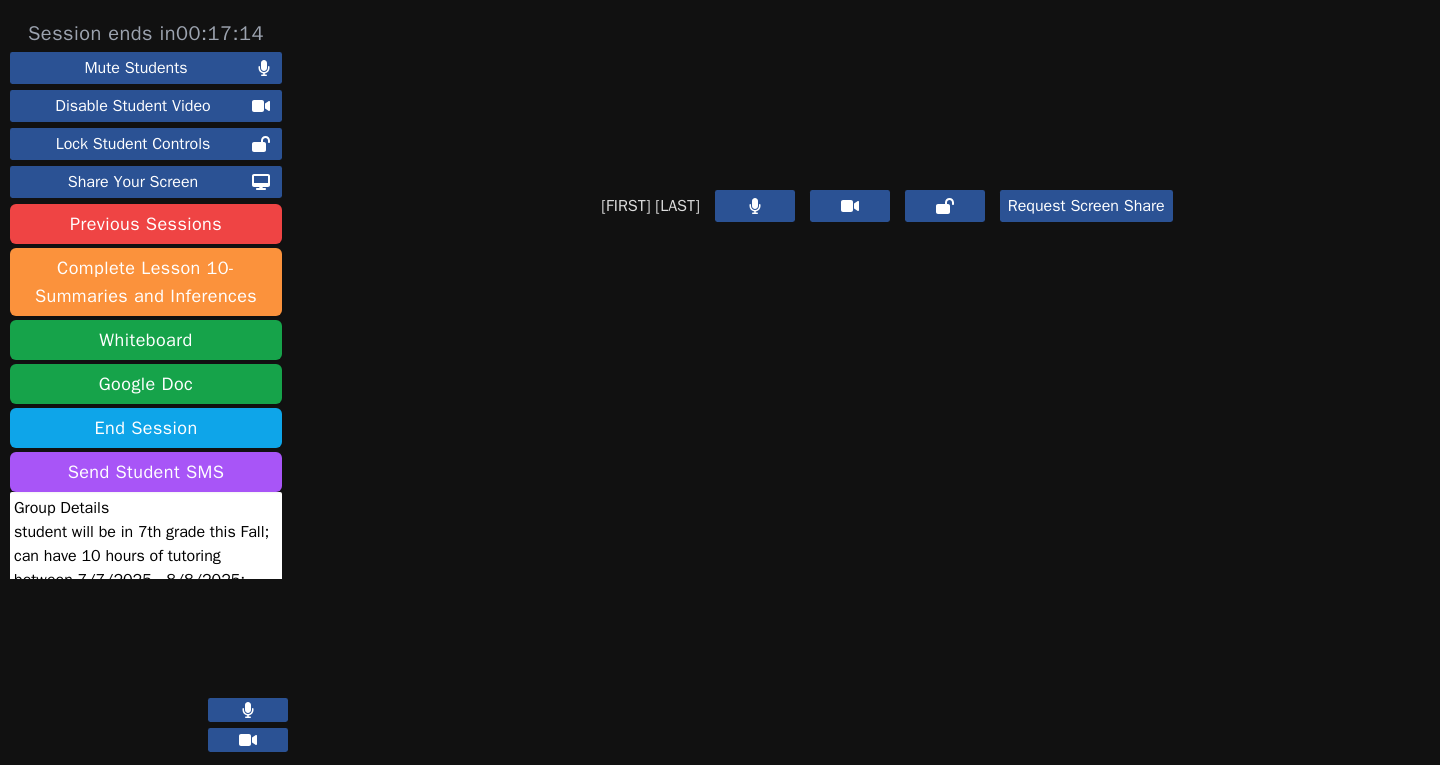 click on "Request Screen Share" at bounding box center (1086, 206) 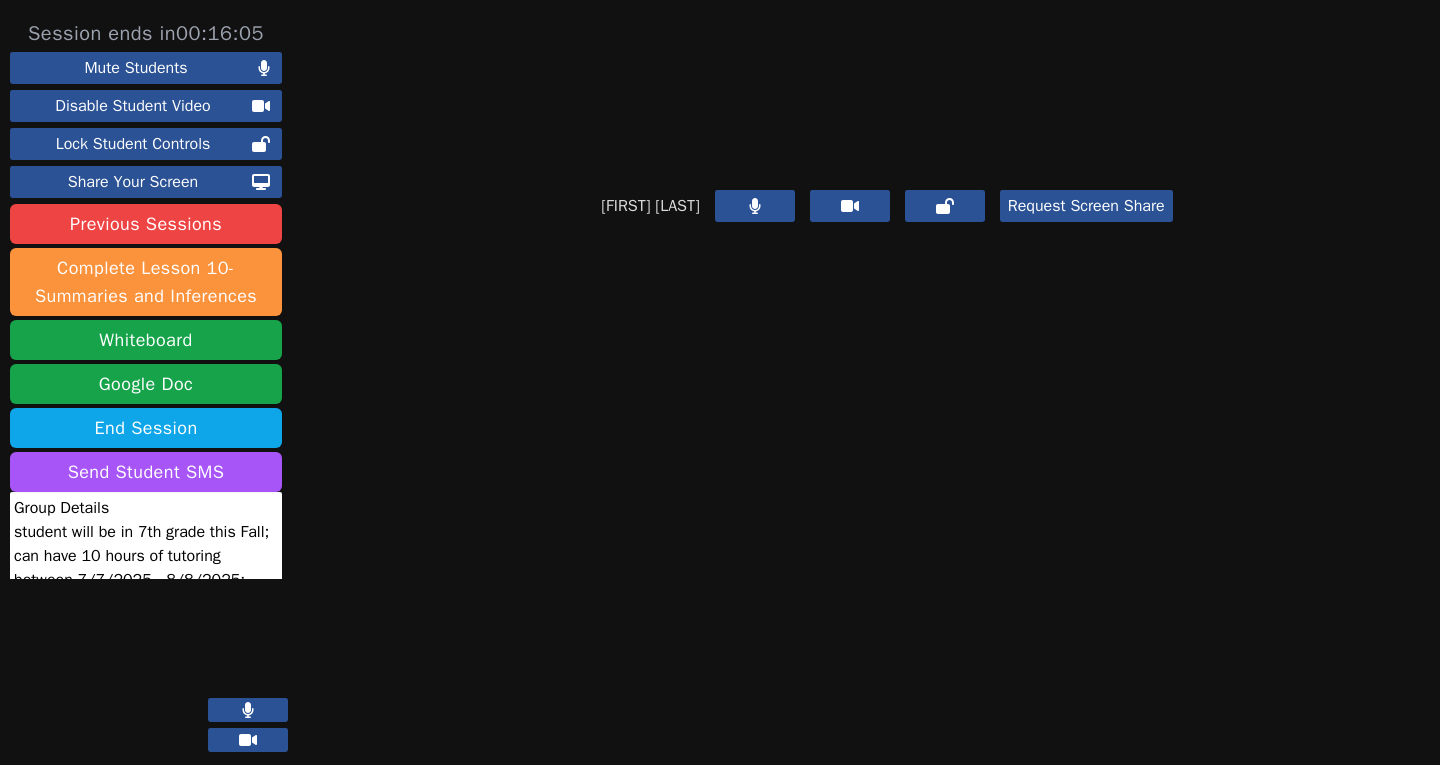 click on "Request Screen Share" at bounding box center (1086, 206) 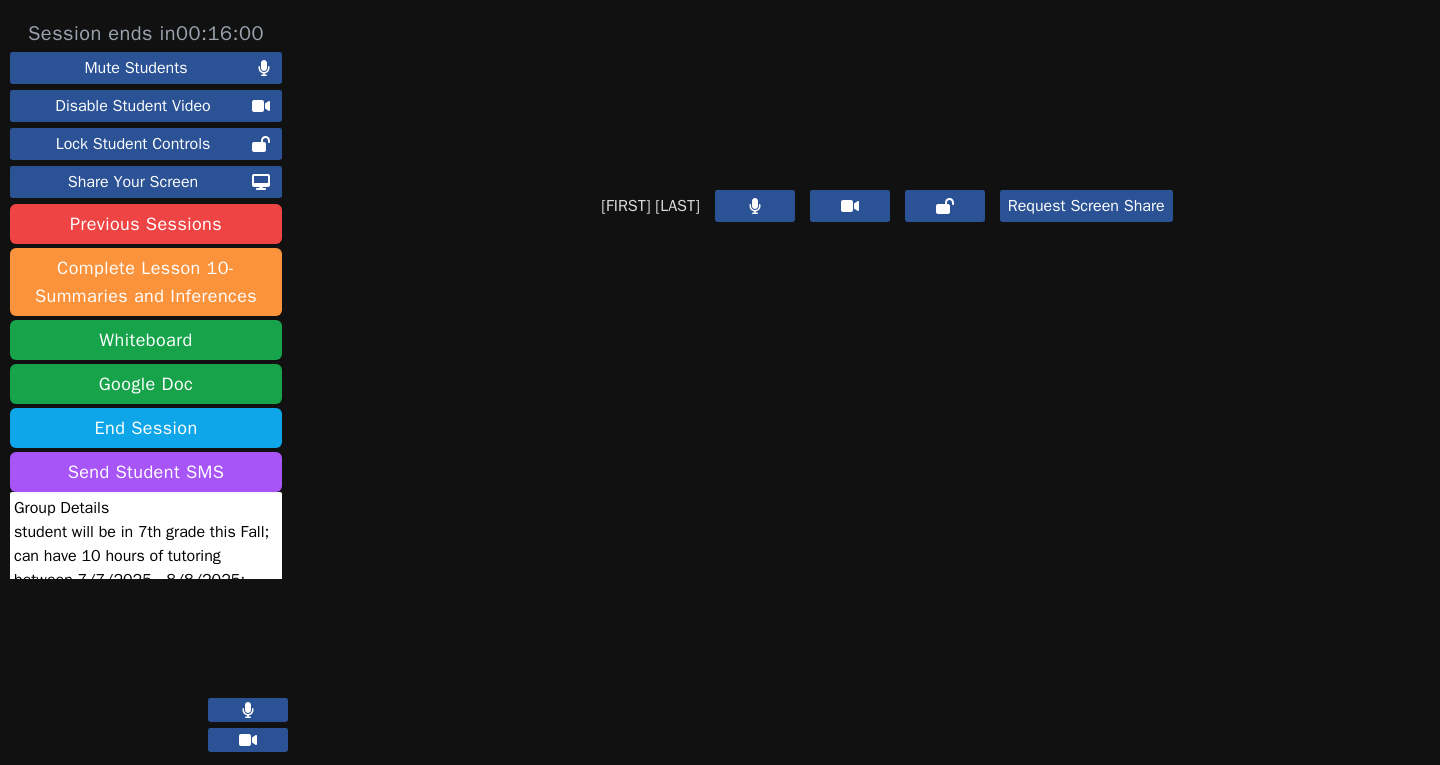 click on "Request Screen Share" at bounding box center (1086, 206) 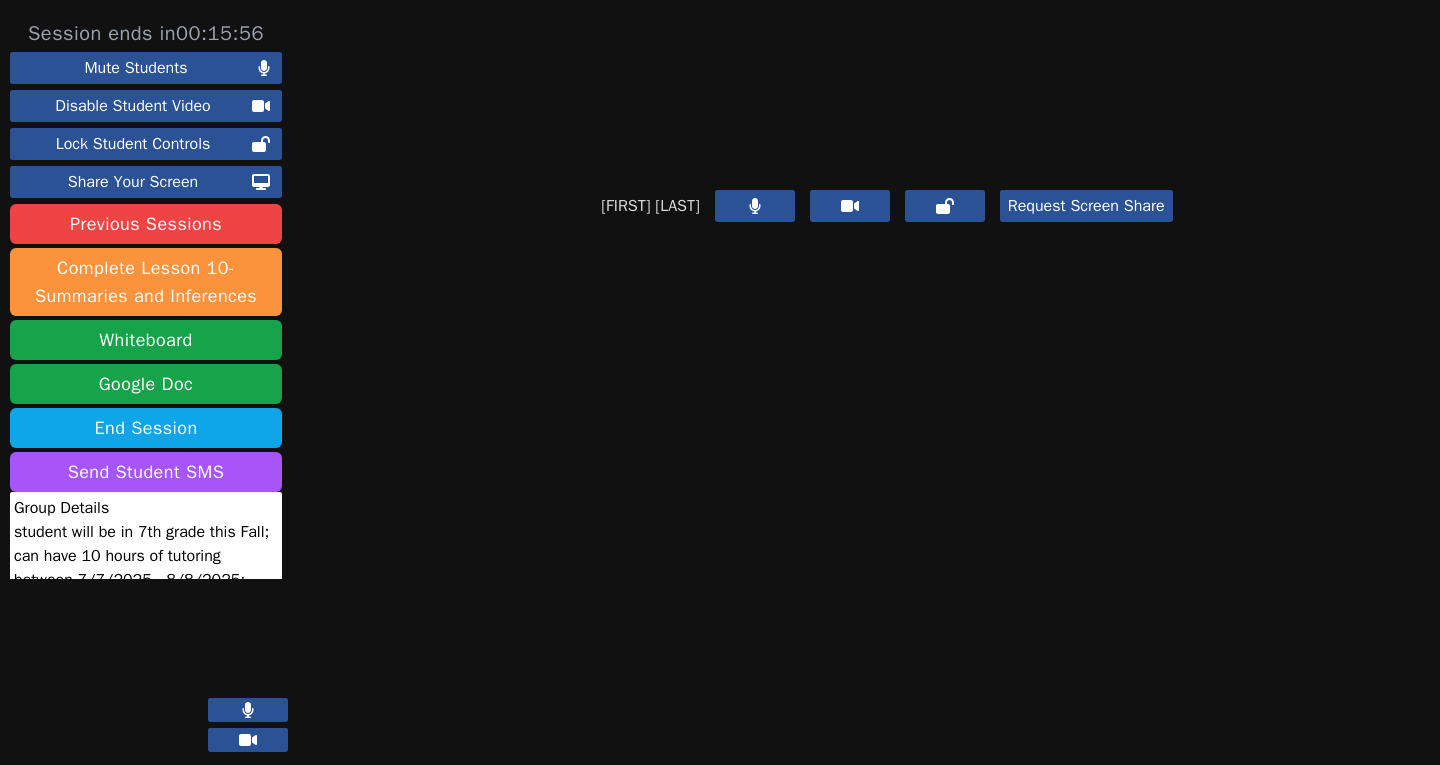 click at bounding box center (887, 85) 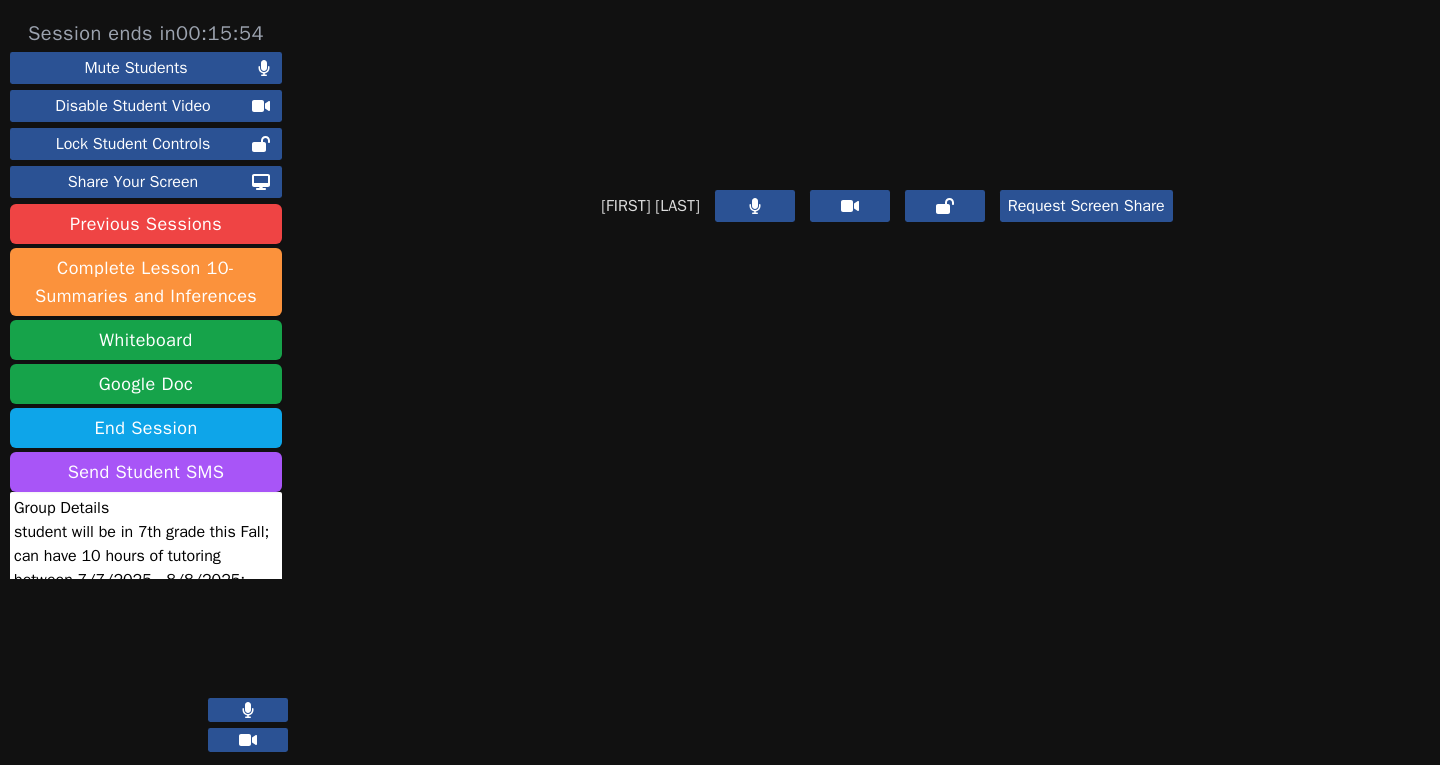 click on "Request Screen Share" at bounding box center (1086, 206) 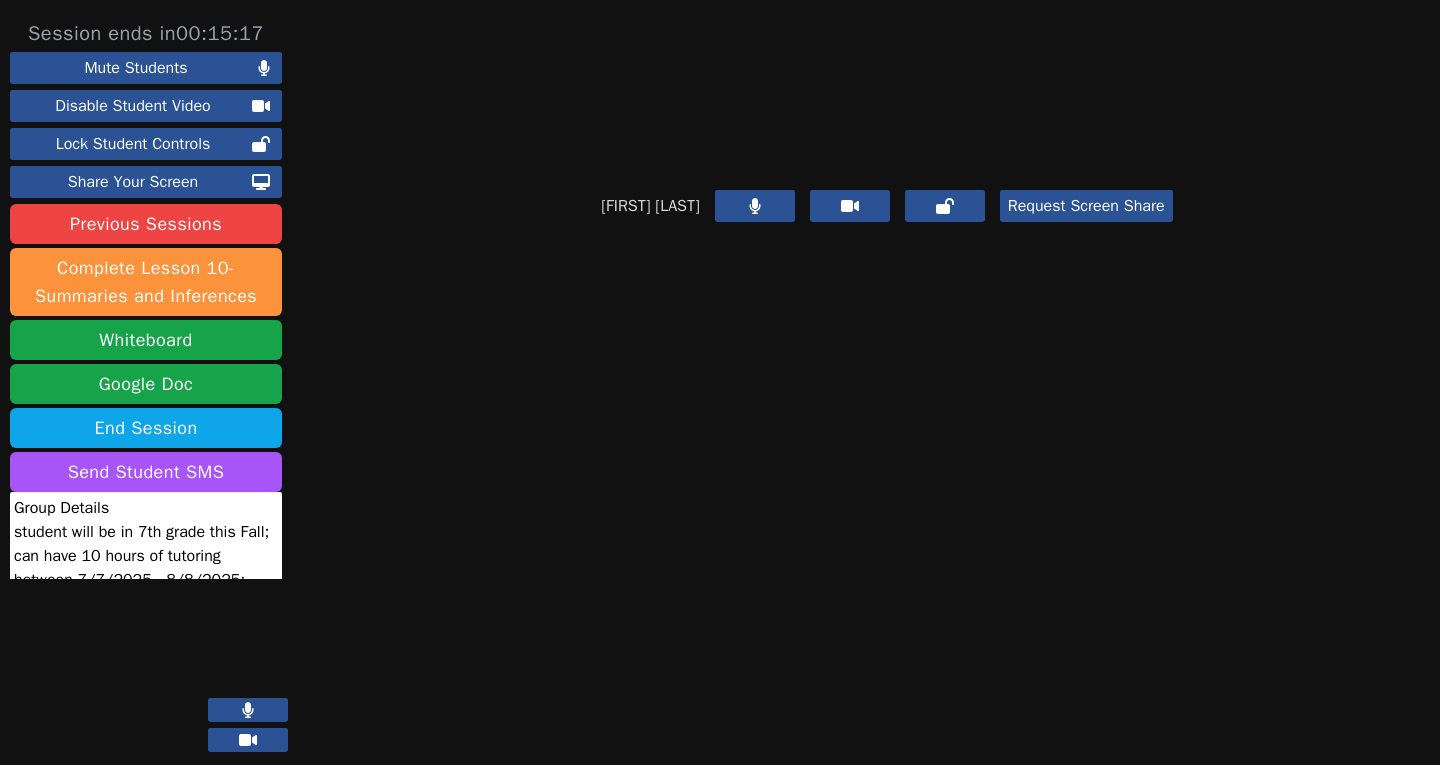 click on "Request Screen Share" at bounding box center [1086, 206] 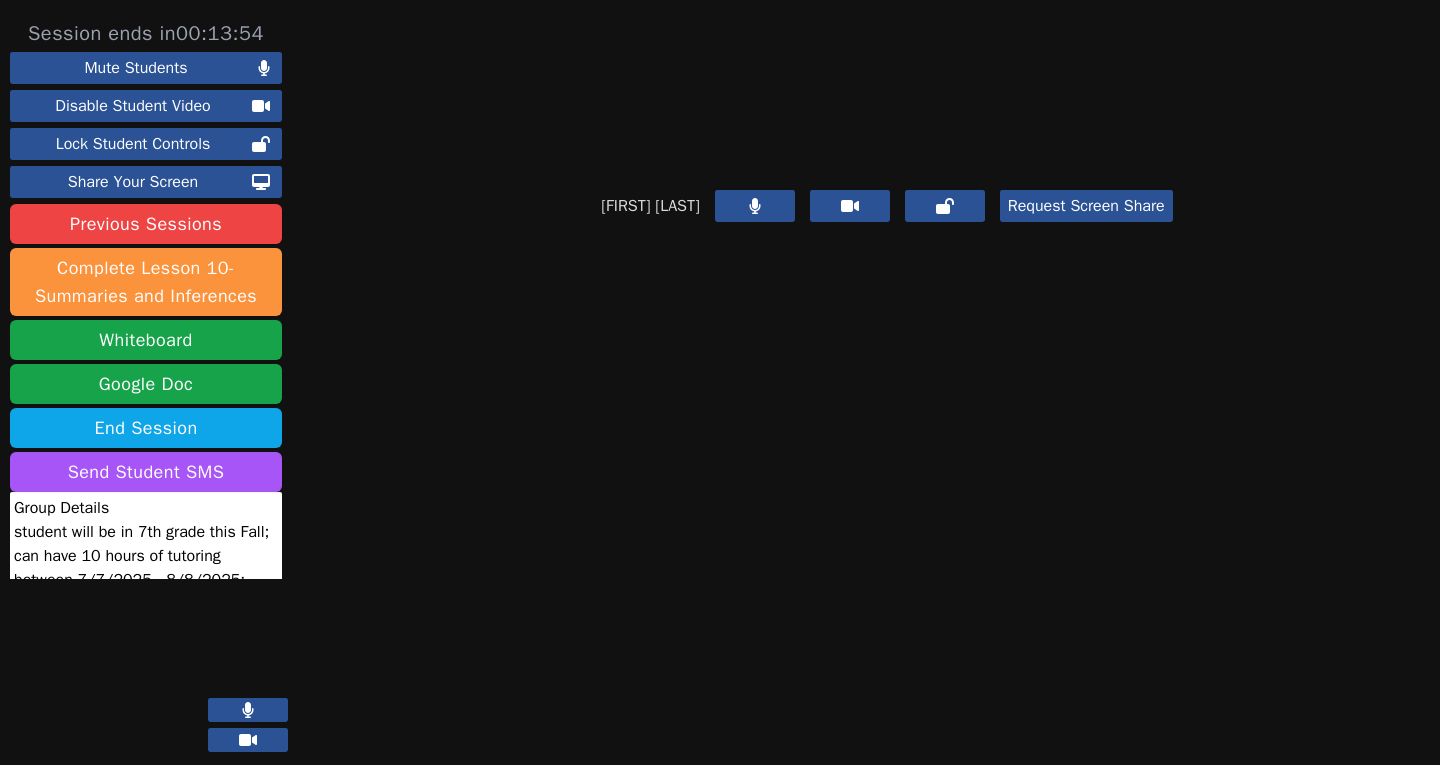 click on "Request Screen Share" at bounding box center (1086, 206) 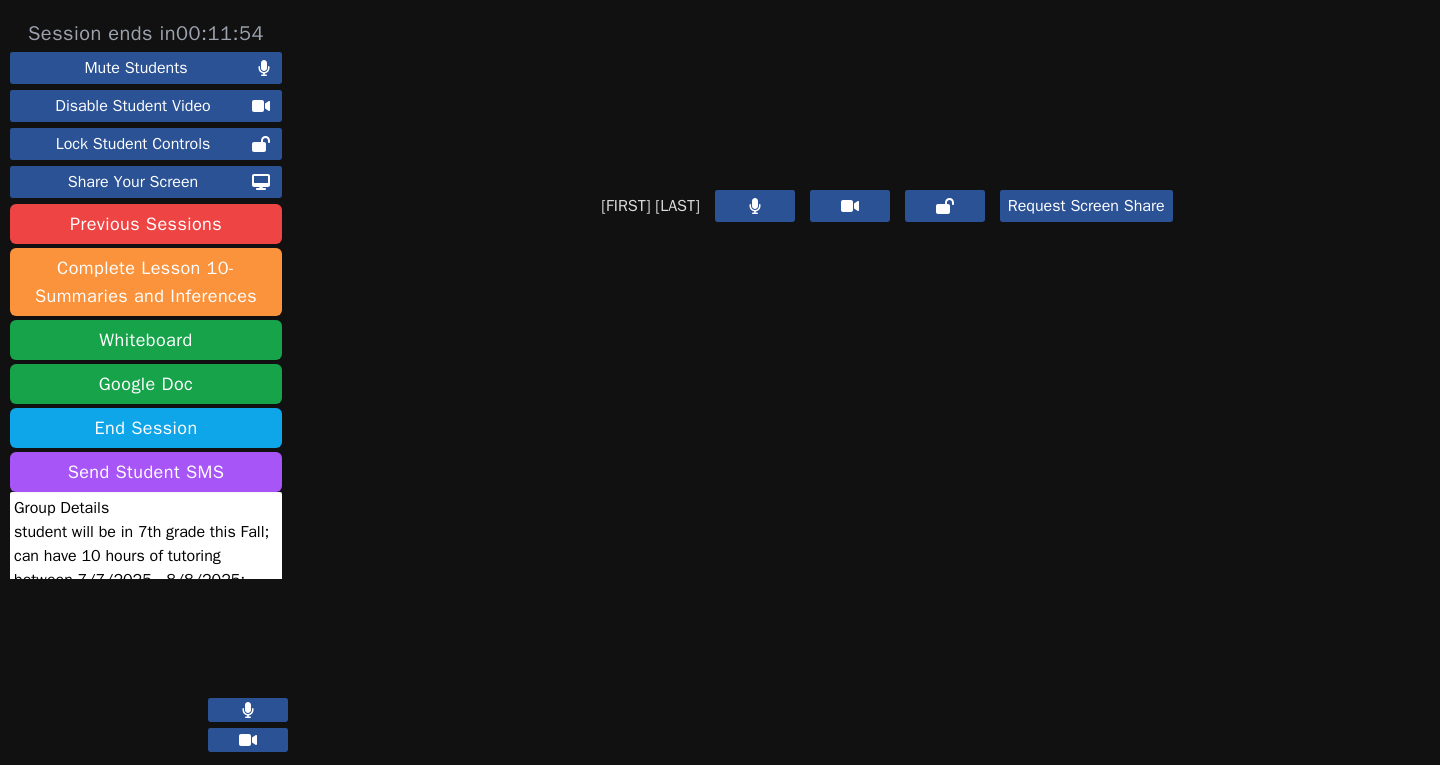 click on "Request Screen Share" at bounding box center (1086, 206) 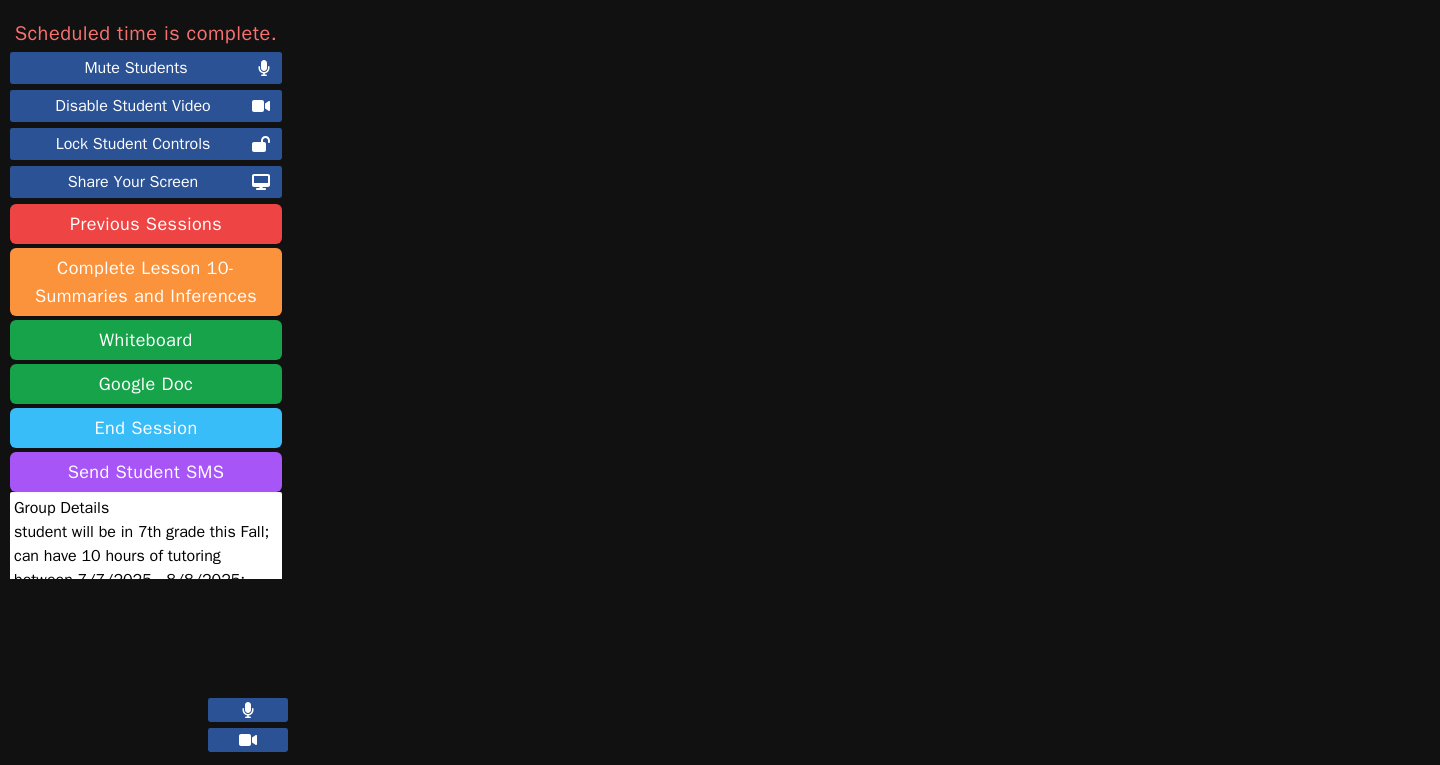click on "End Session" at bounding box center (146, 428) 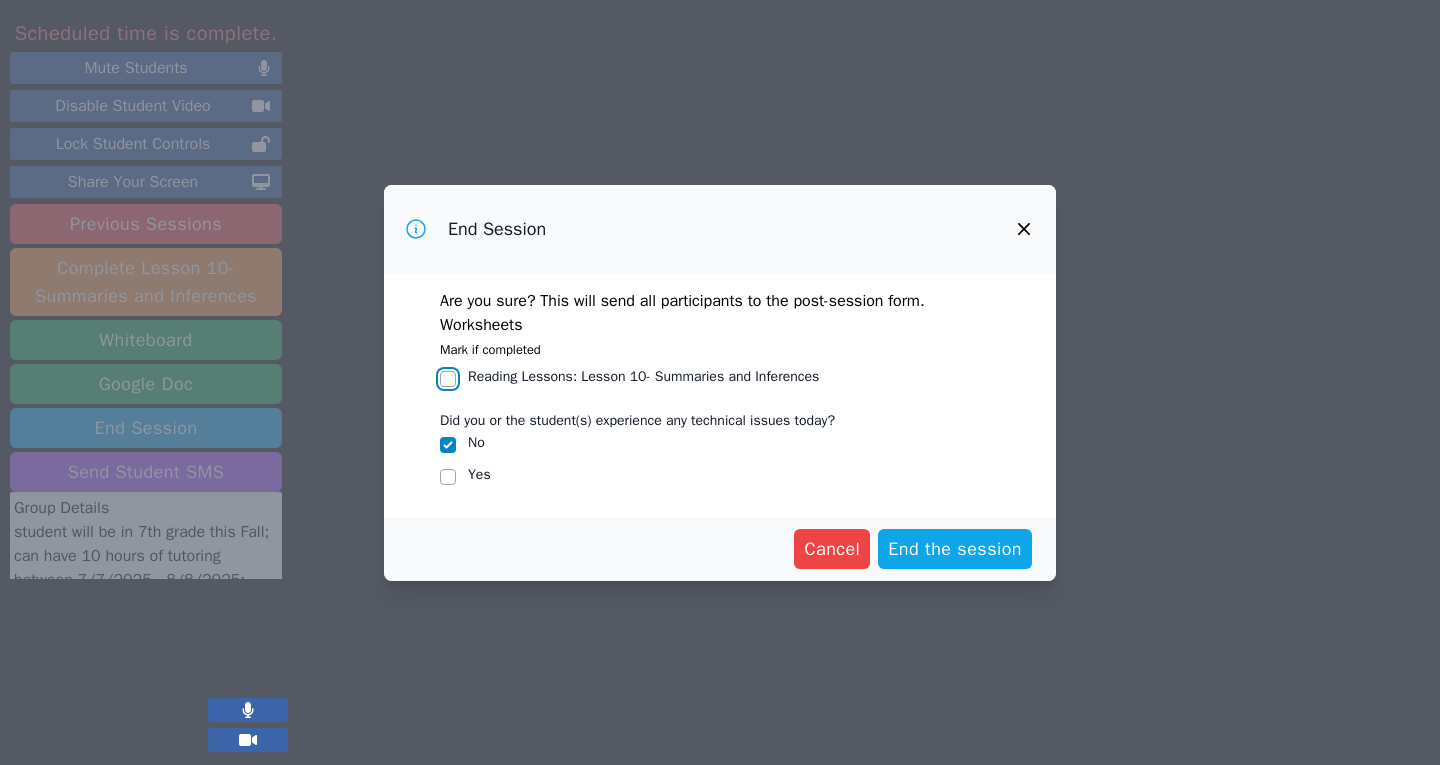 click on "Reading Lessons : Lesson 10- Summaries and Inferences" at bounding box center (448, 379) 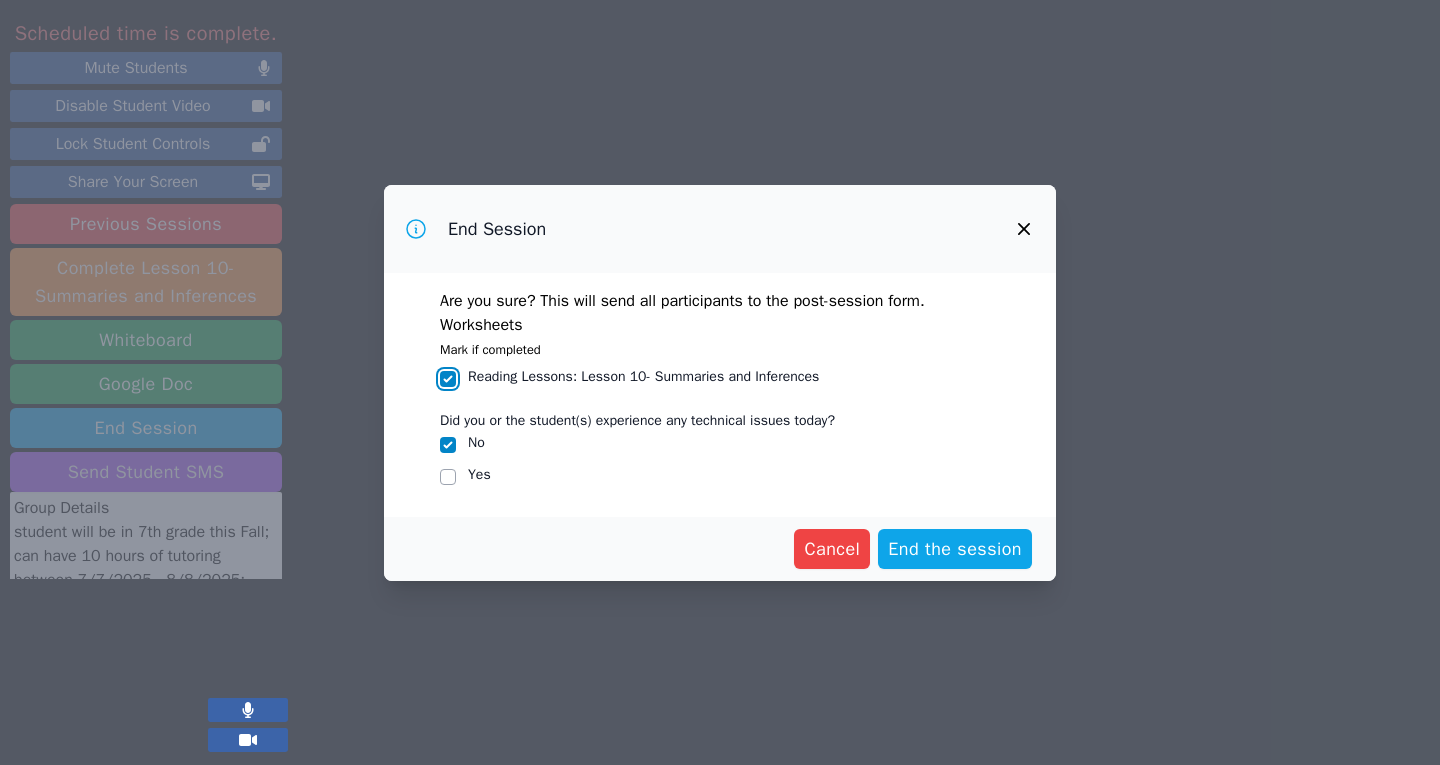 checkbox on "true" 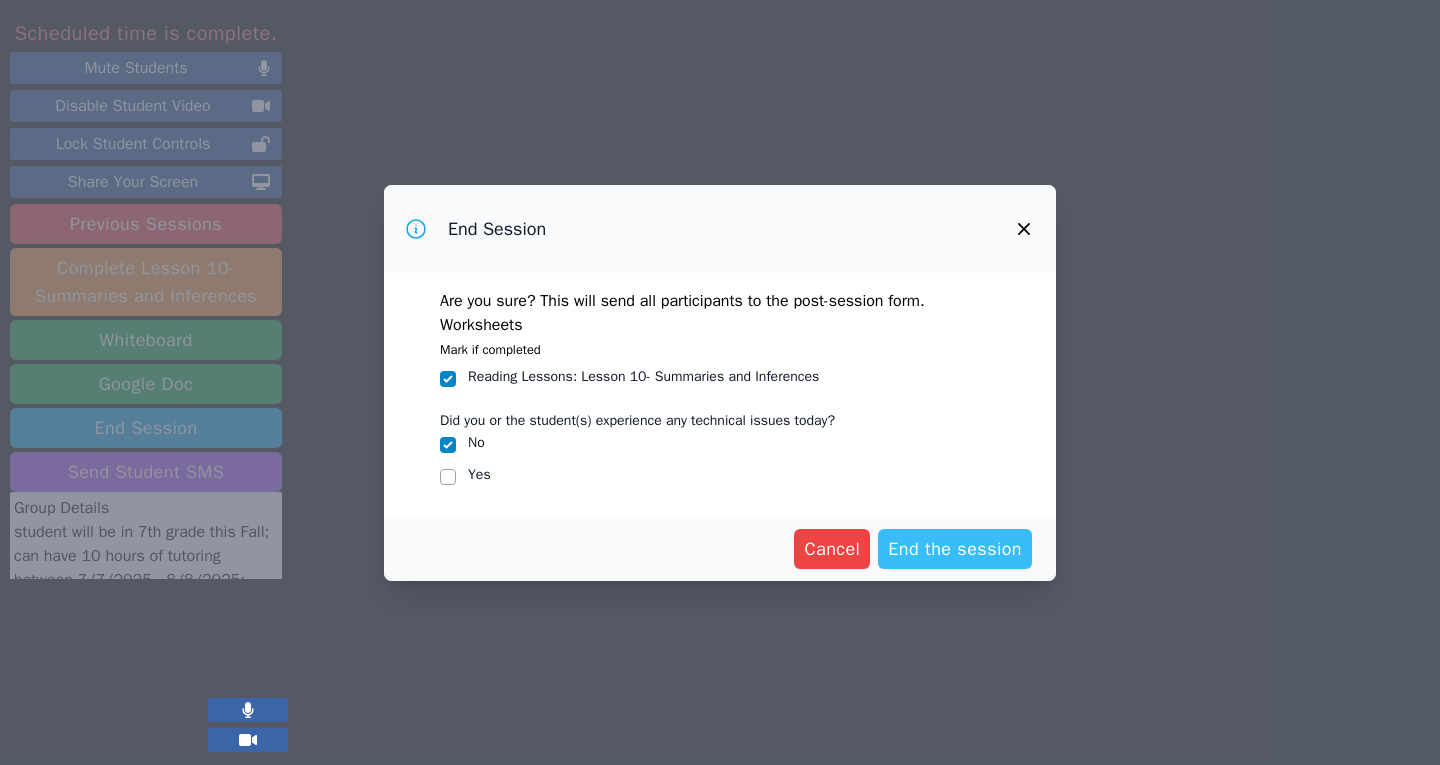 click on "End the session" at bounding box center [955, 549] 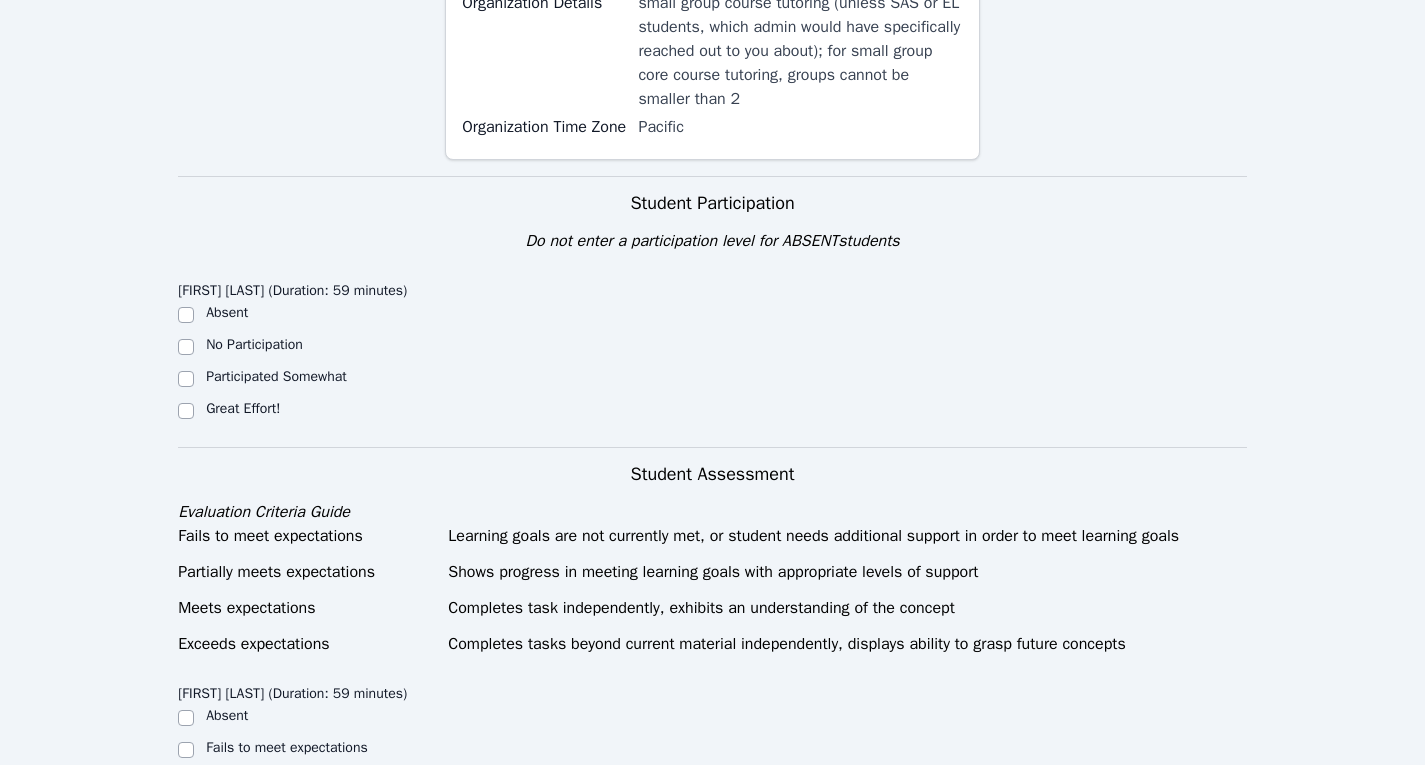 scroll, scrollTop: 740, scrollLeft: 0, axis: vertical 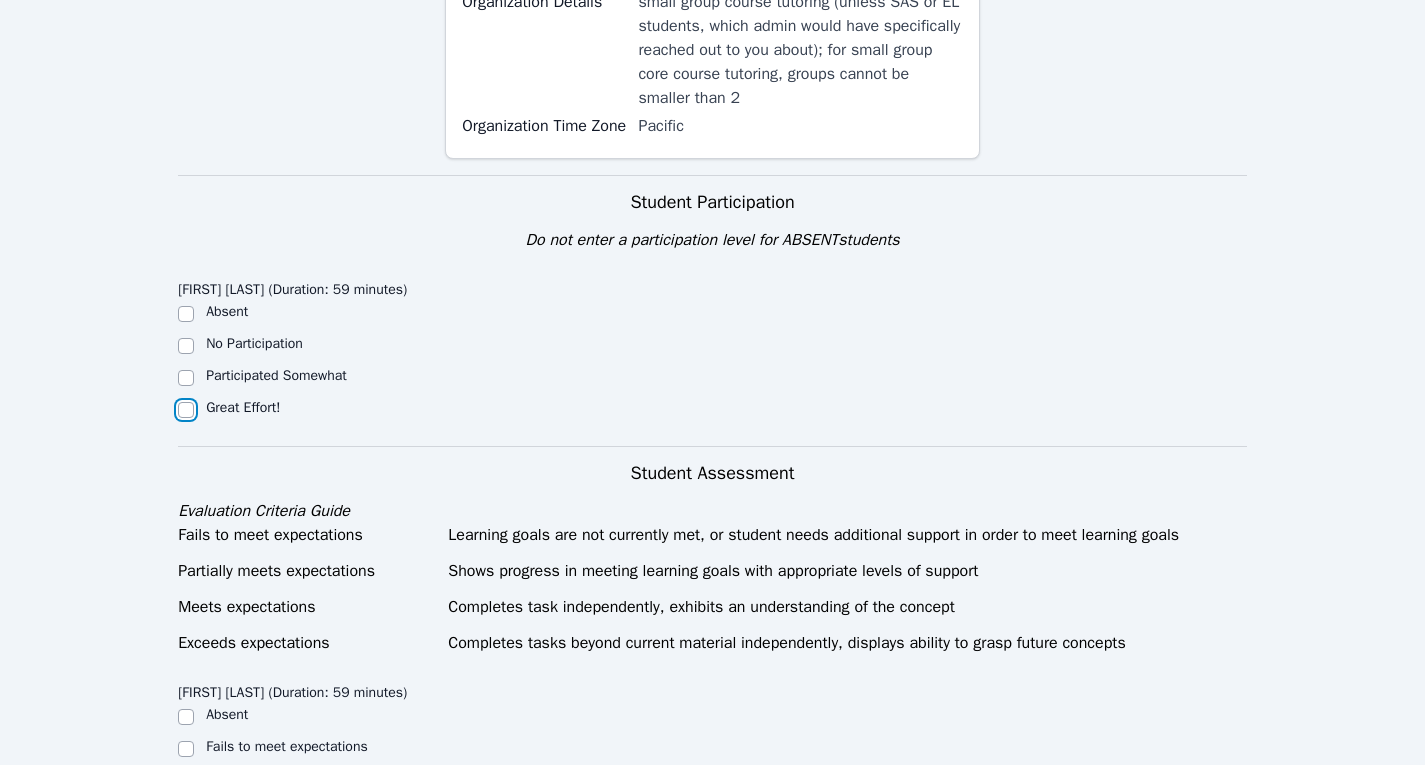 click on "Great Effort!" at bounding box center [186, 410] 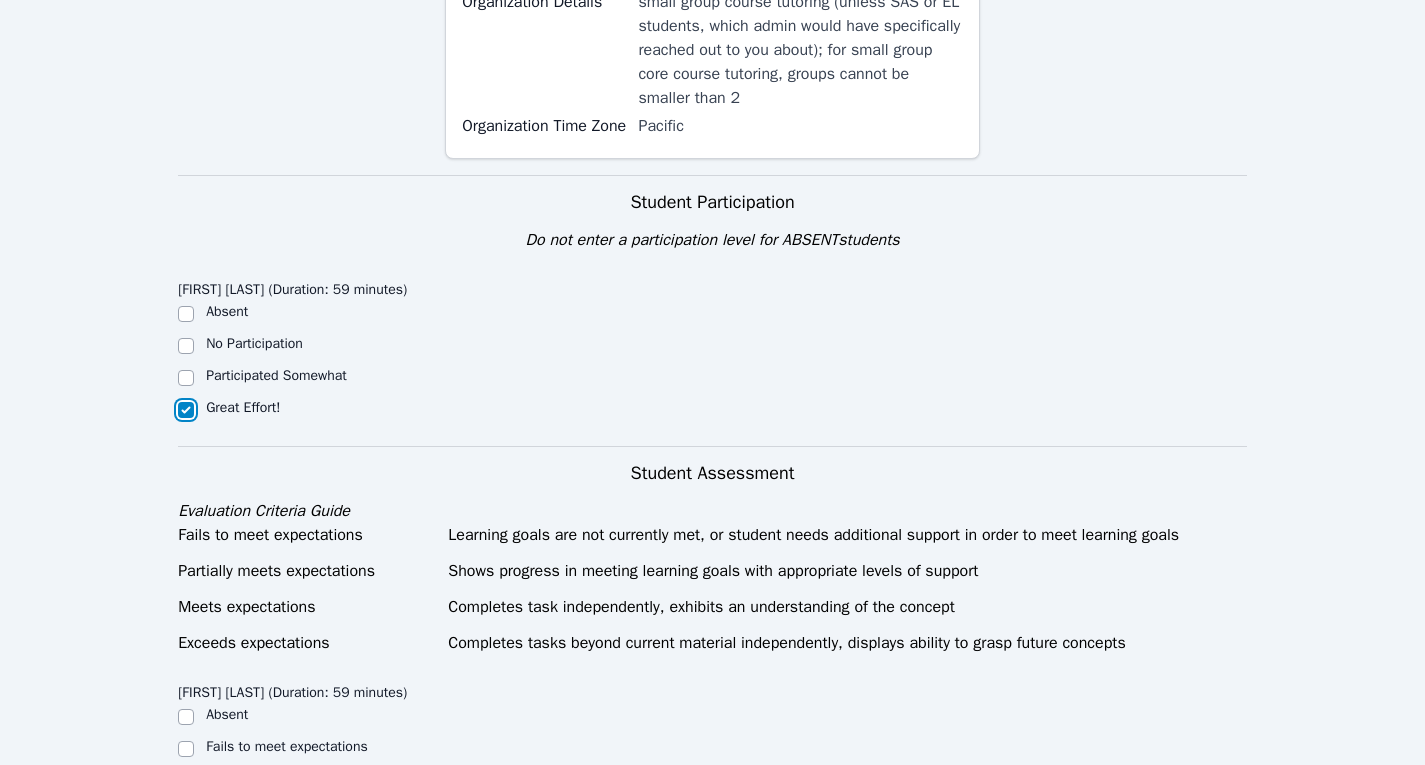 checkbox on "true" 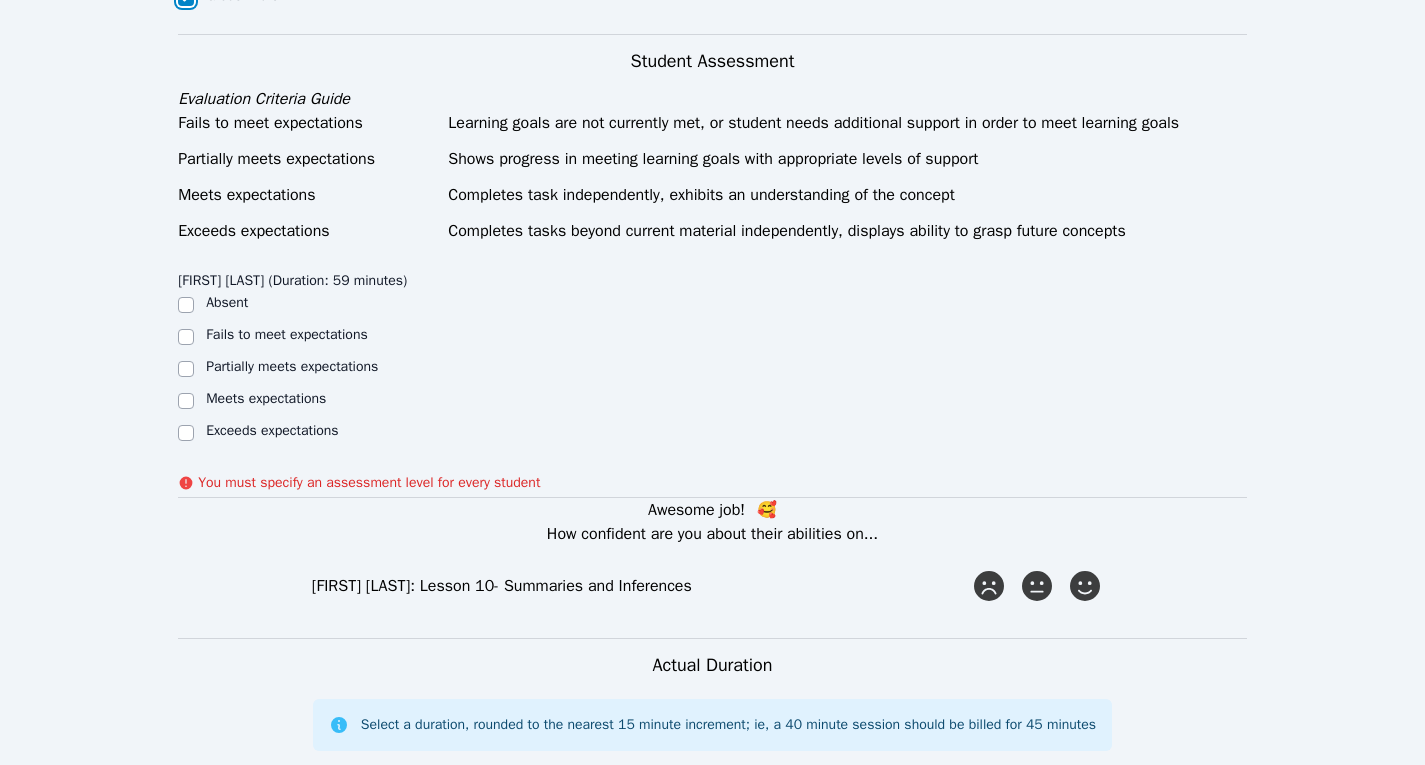 scroll, scrollTop: 1168, scrollLeft: 0, axis: vertical 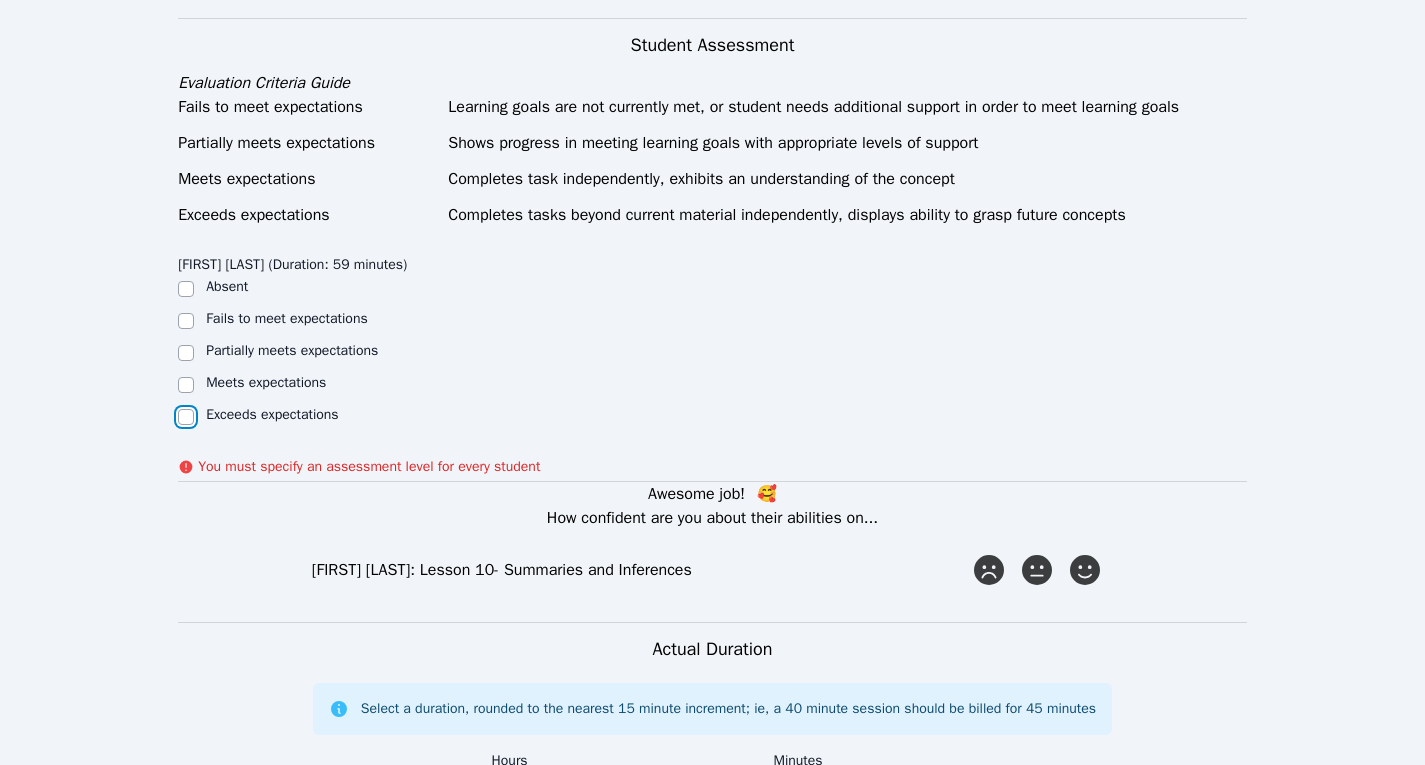 click on "Exceeds expectations" at bounding box center [186, 417] 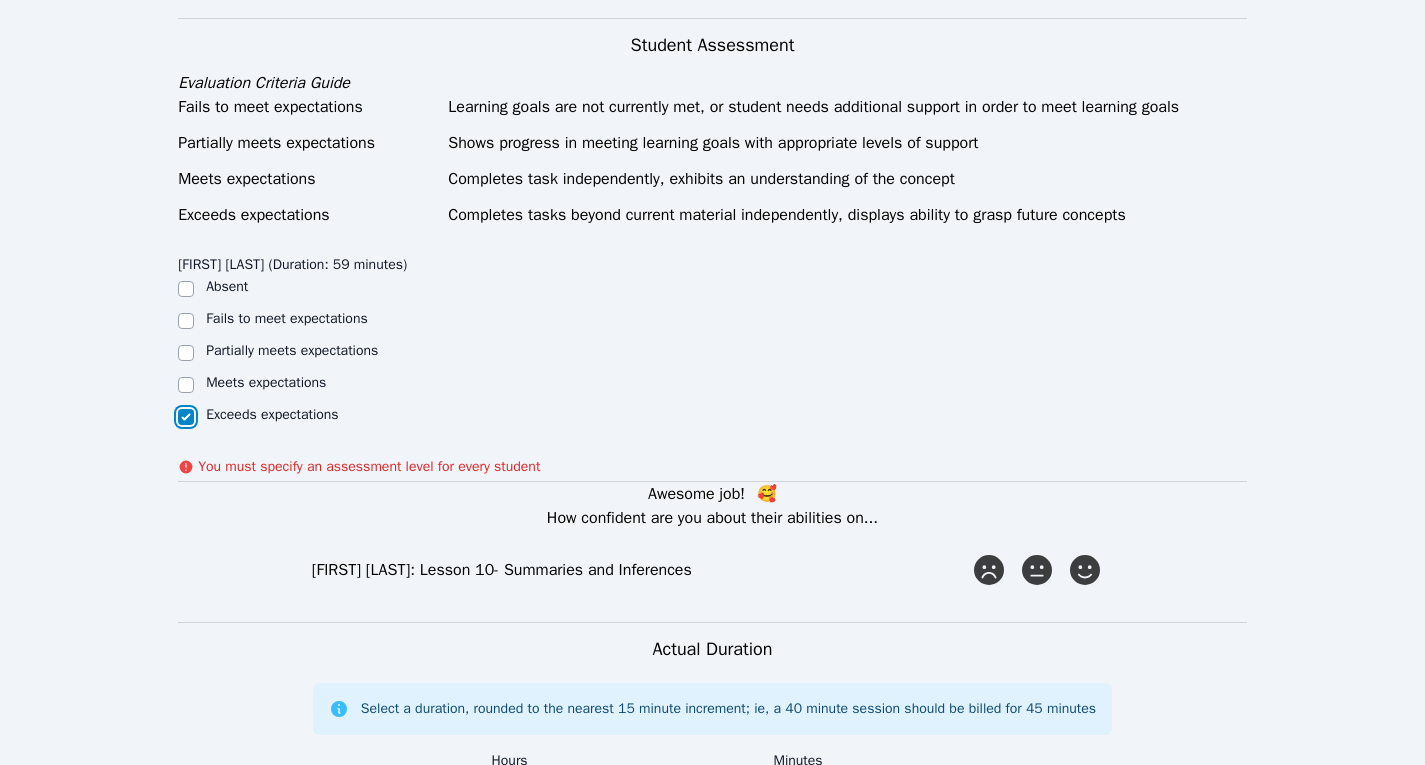 checkbox on "true" 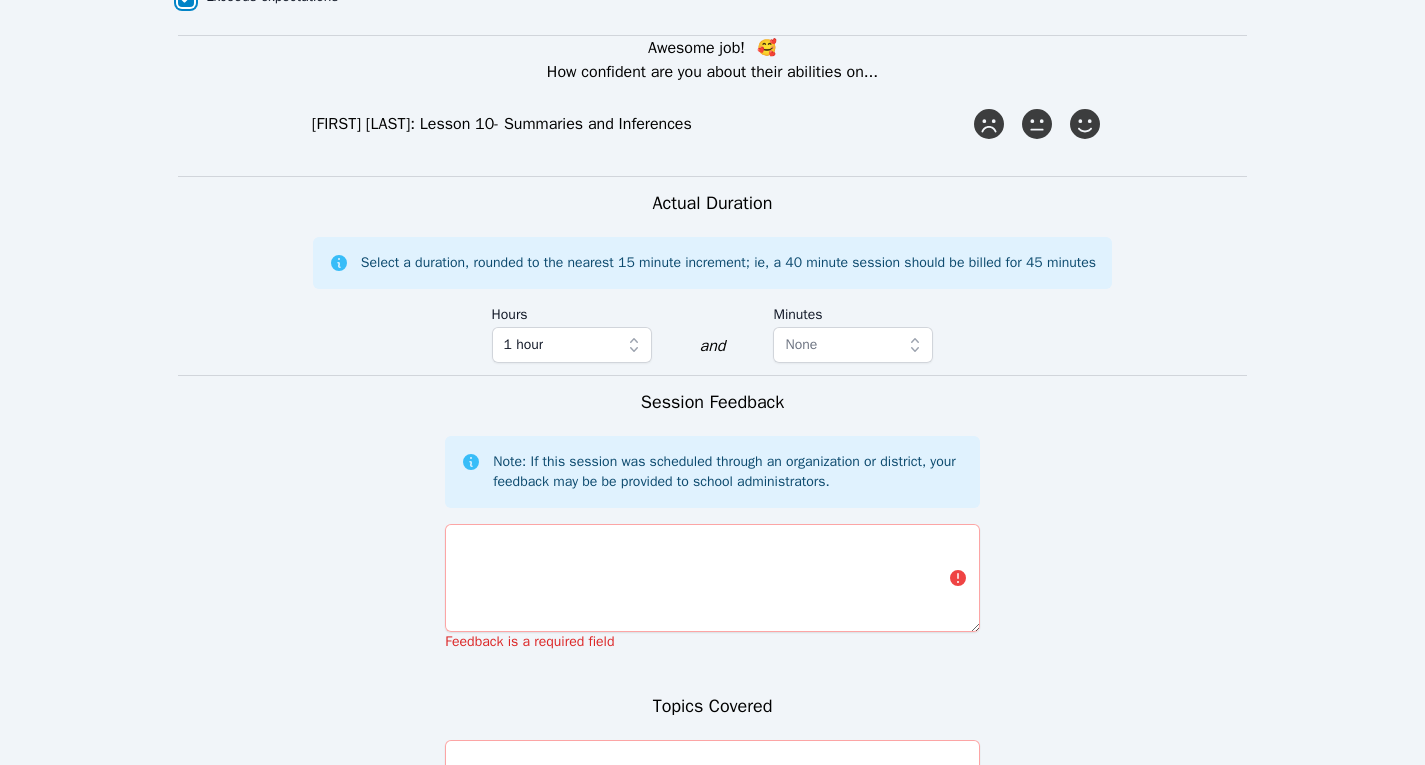 scroll, scrollTop: 1607, scrollLeft: 0, axis: vertical 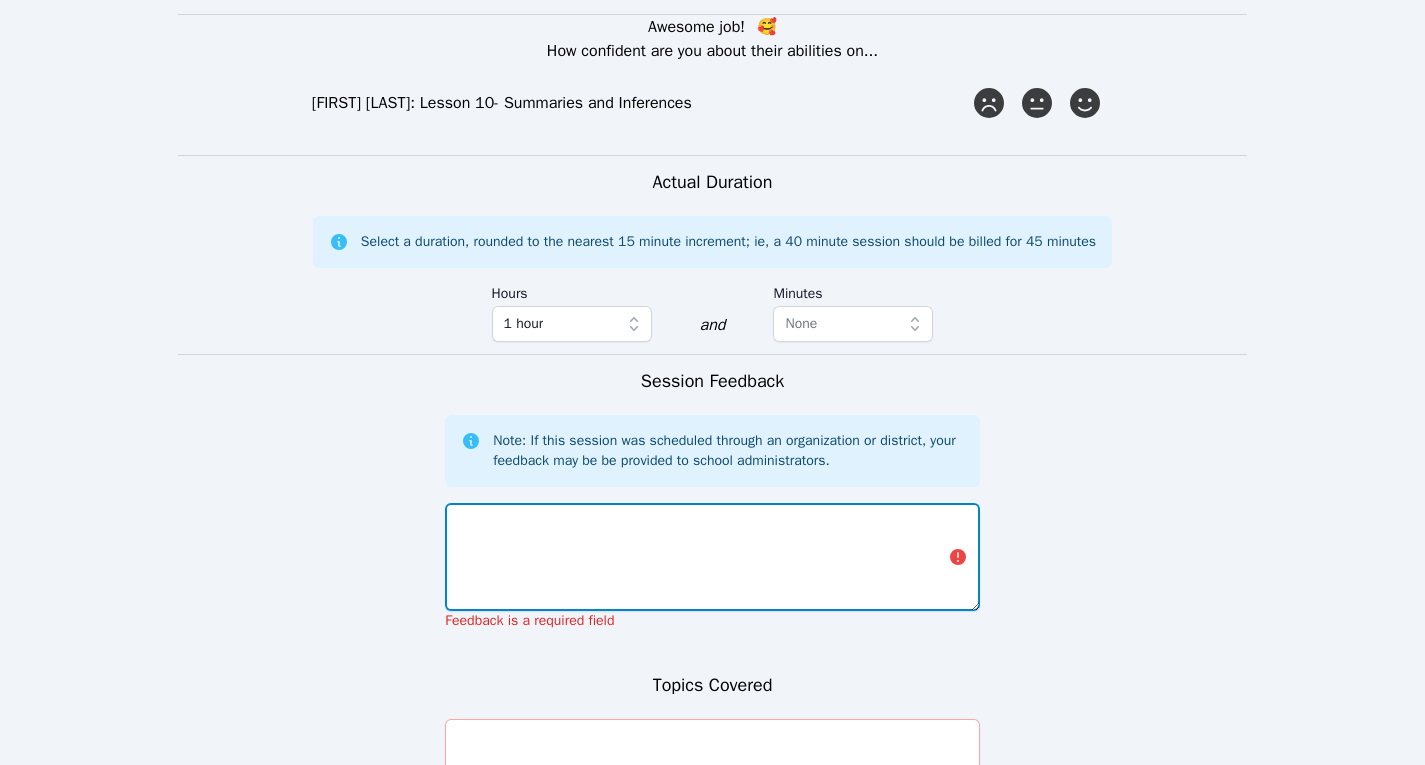click at bounding box center (712, 557) 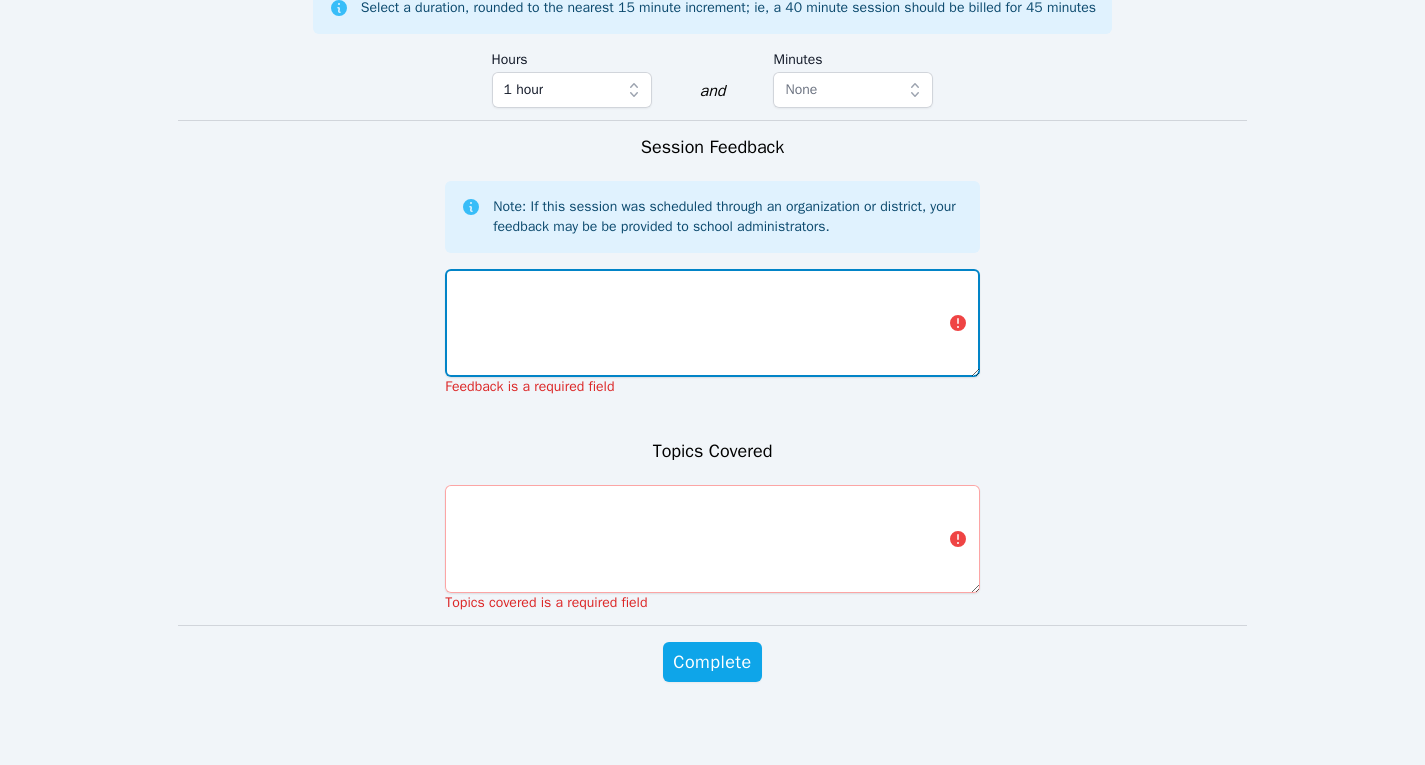scroll, scrollTop: 1842, scrollLeft: 0, axis: vertical 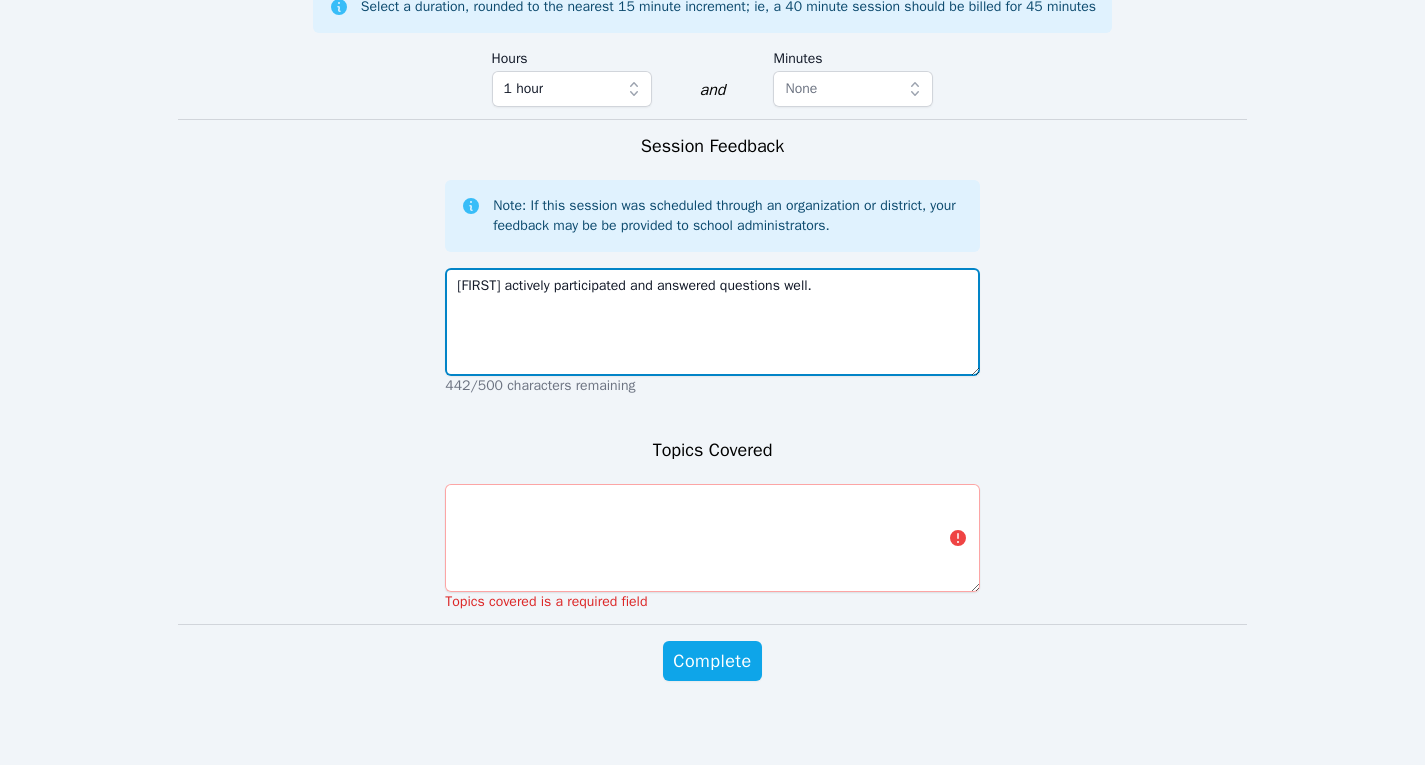 type on "[FIRST] actively participated and answered questions well." 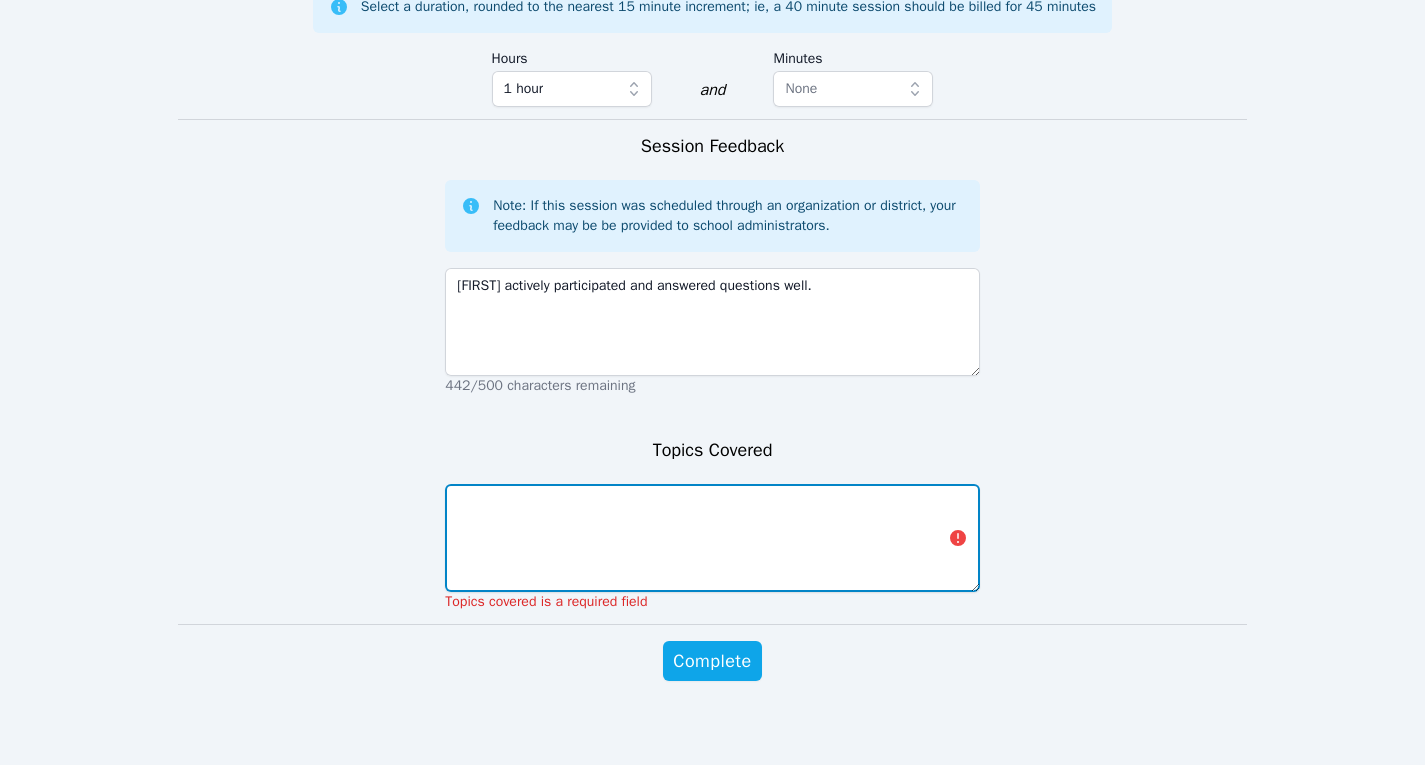 click at bounding box center (712, 538) 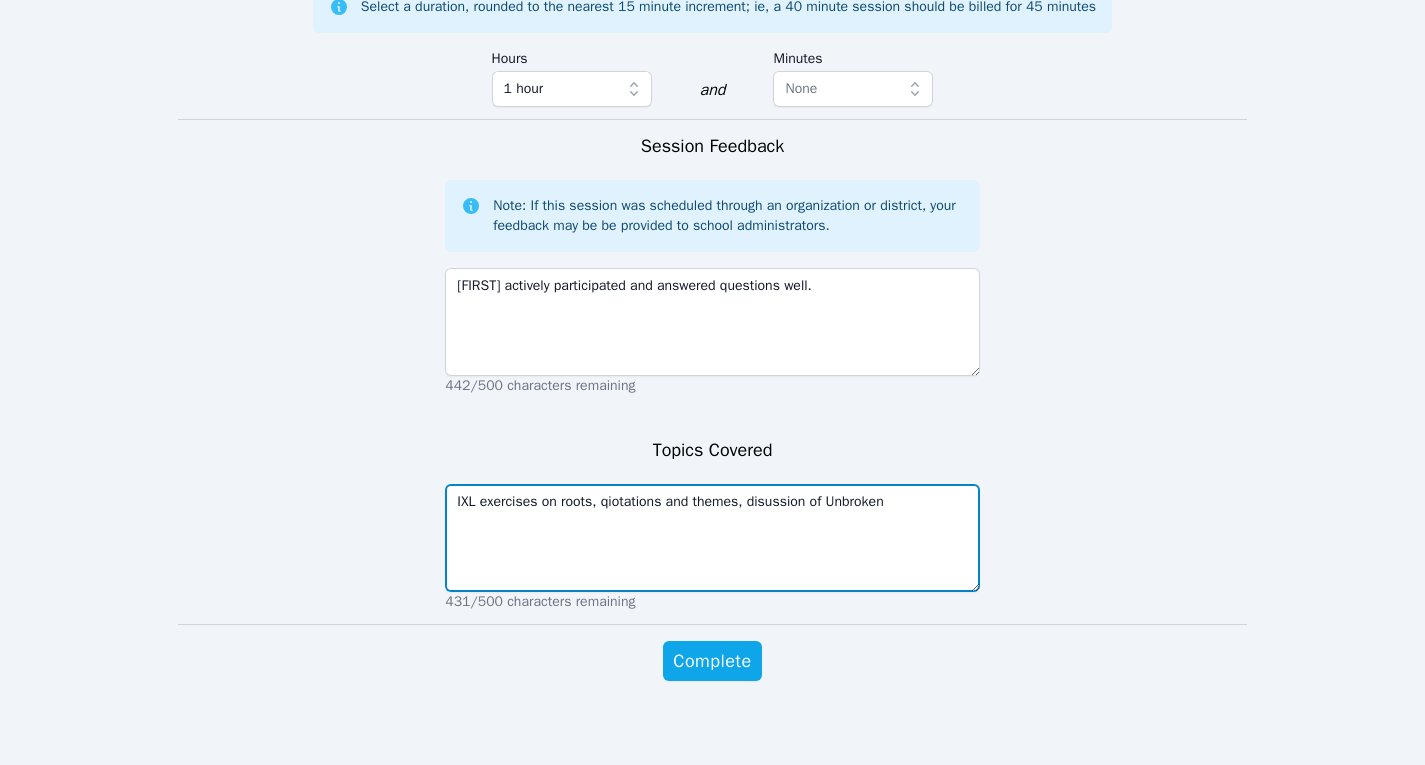 click on "IXL exercises on roots, qiotations and themes, disussion of Unbroken" at bounding box center (712, 538) 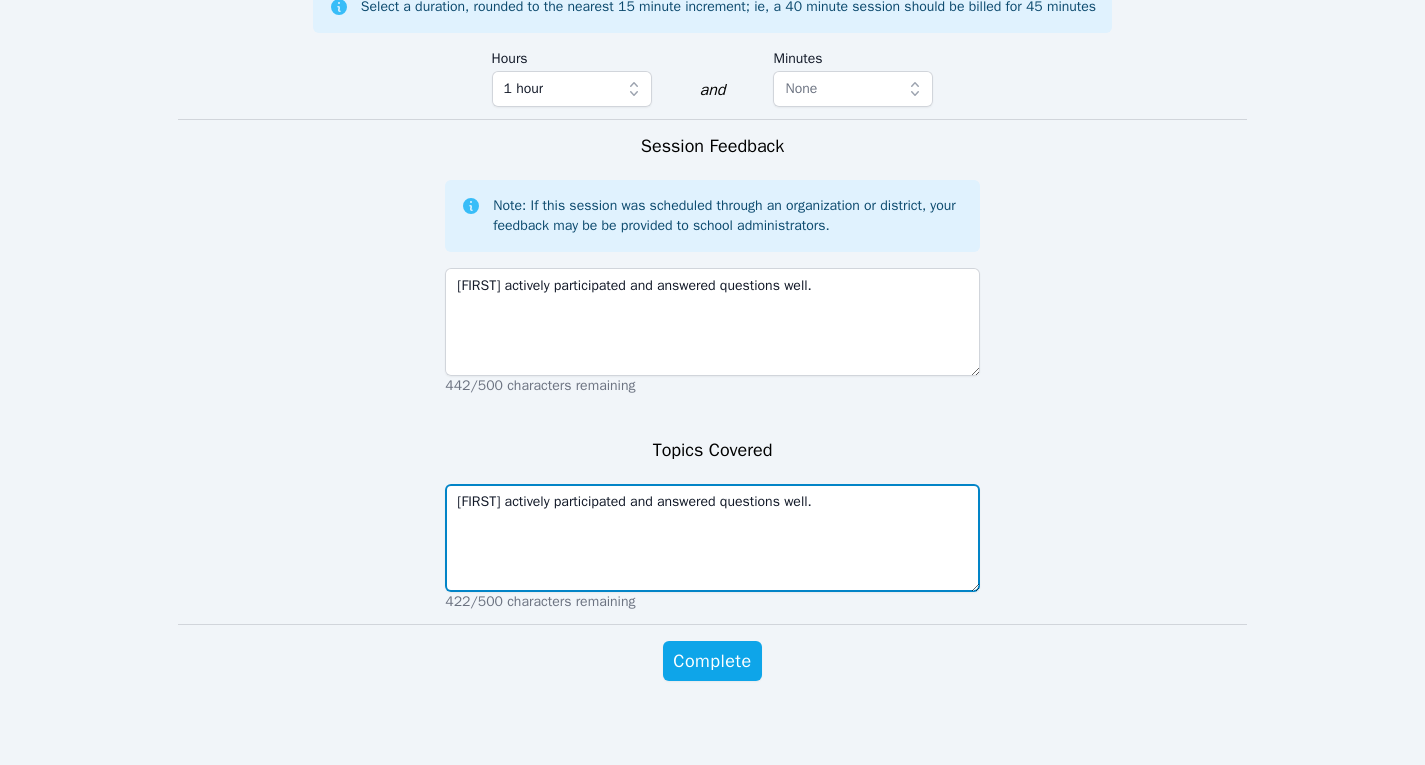click on "[FIRST] actively participated and answered questions well." at bounding box center [712, 538] 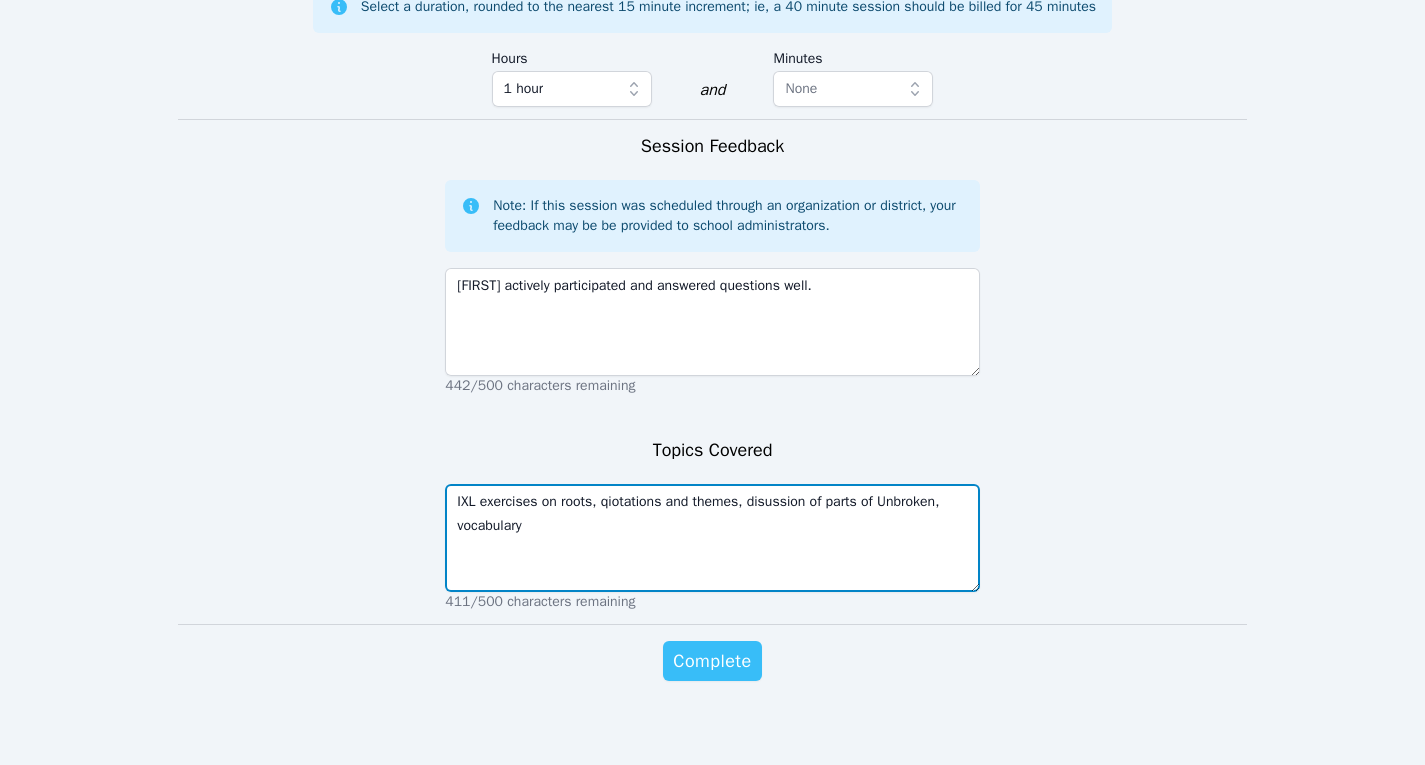 type on "IXL exercises on roots, qiotations and themes, disussion of parts of Unbroken, vocabulary" 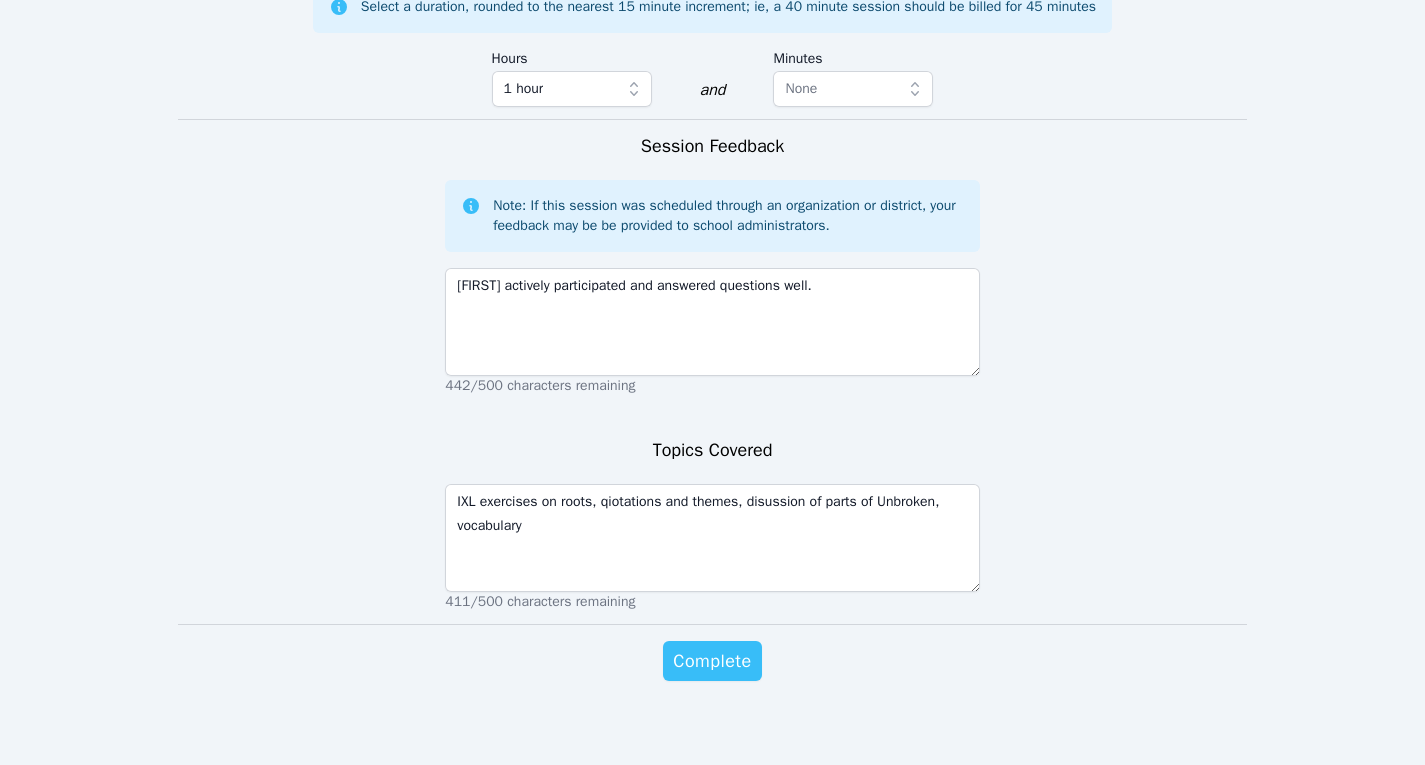 click on "Complete" at bounding box center (712, 661) 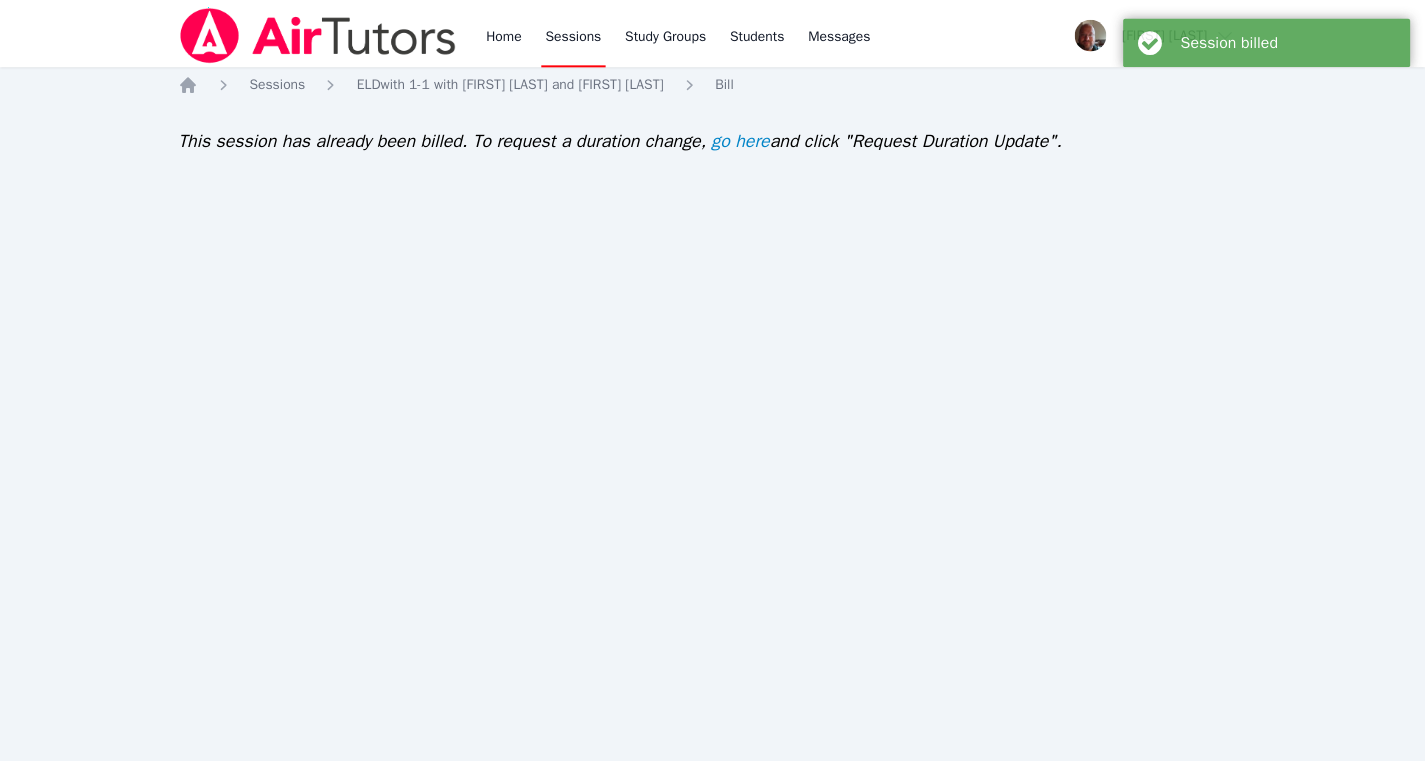 scroll, scrollTop: 0, scrollLeft: 0, axis: both 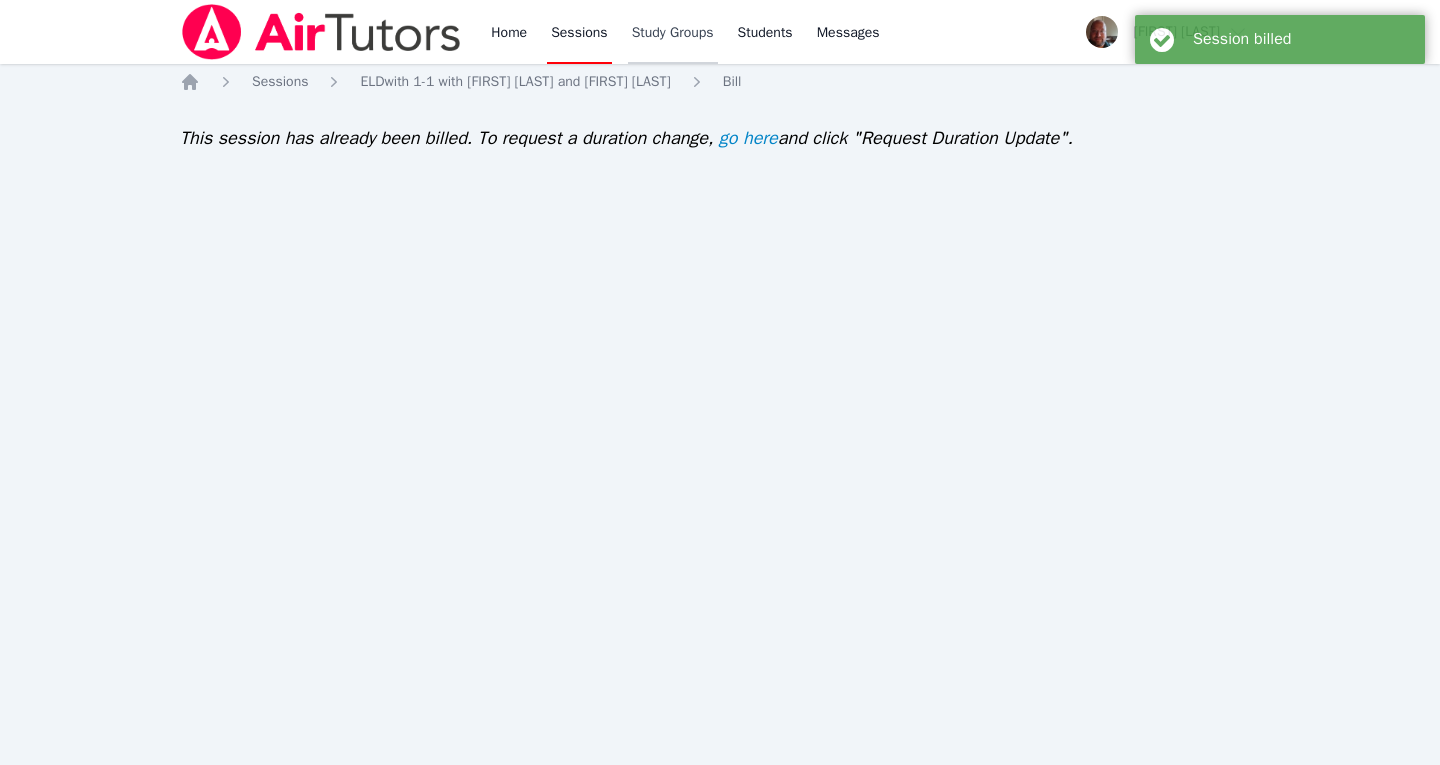 click on "Study Groups" at bounding box center [673, 32] 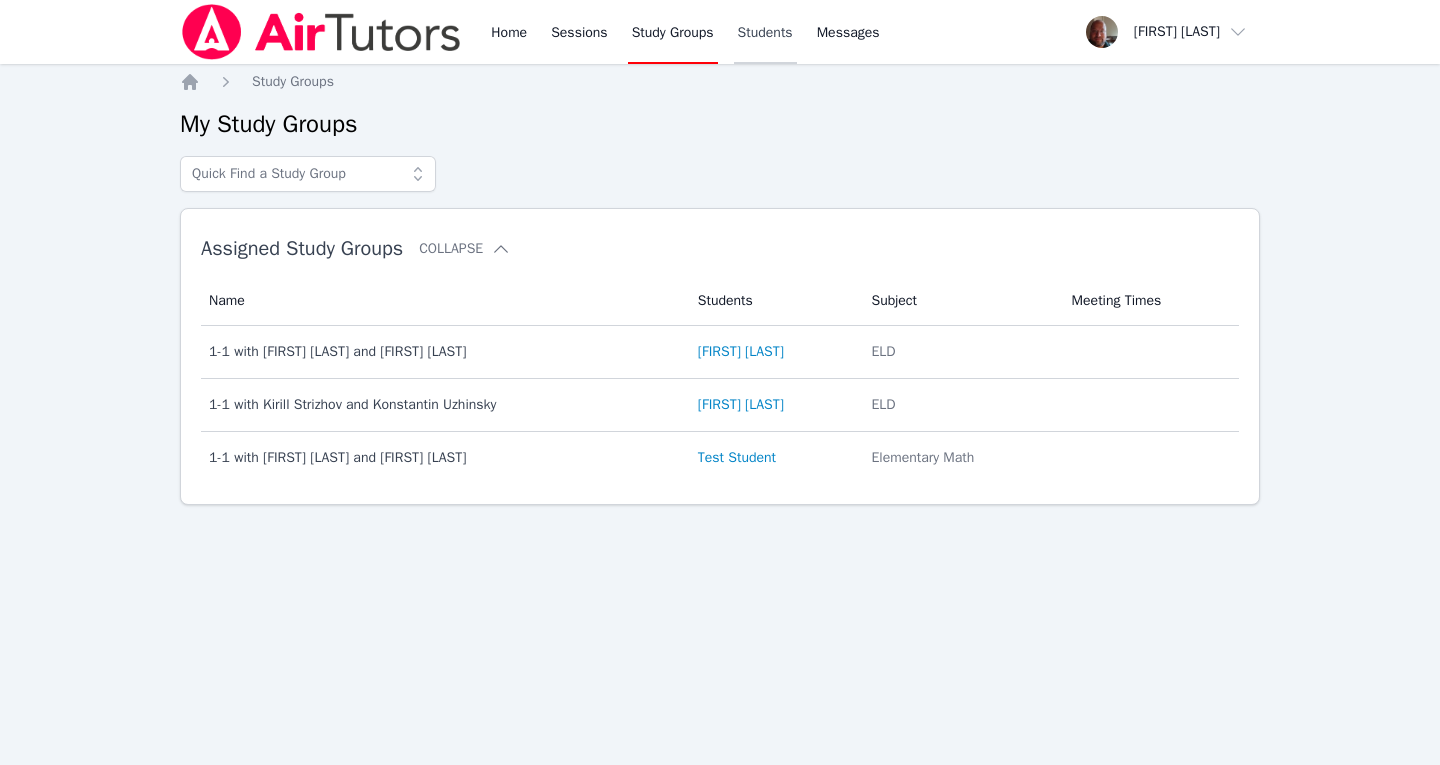 click on "Students" at bounding box center (765, 32) 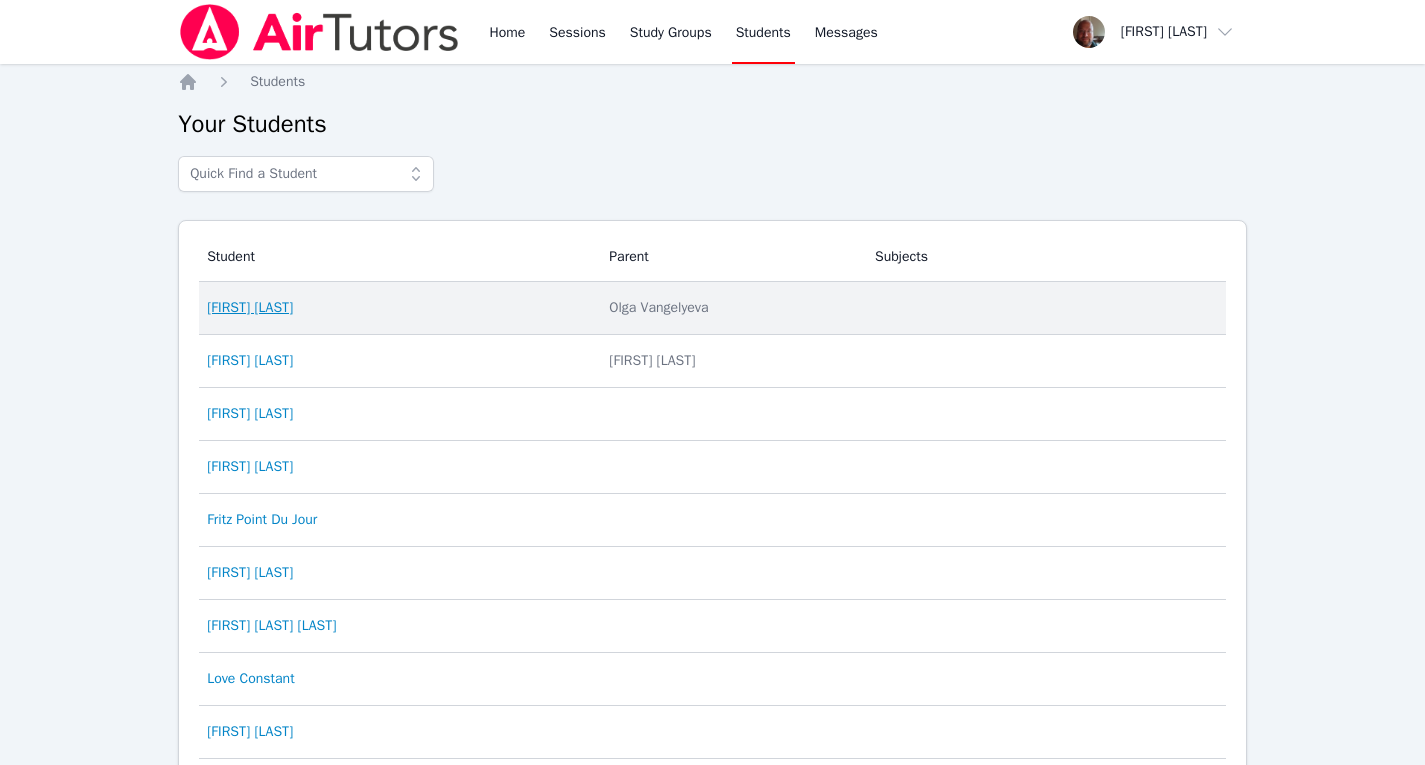 click on "[FIRST] [LAST]" at bounding box center [250, 308] 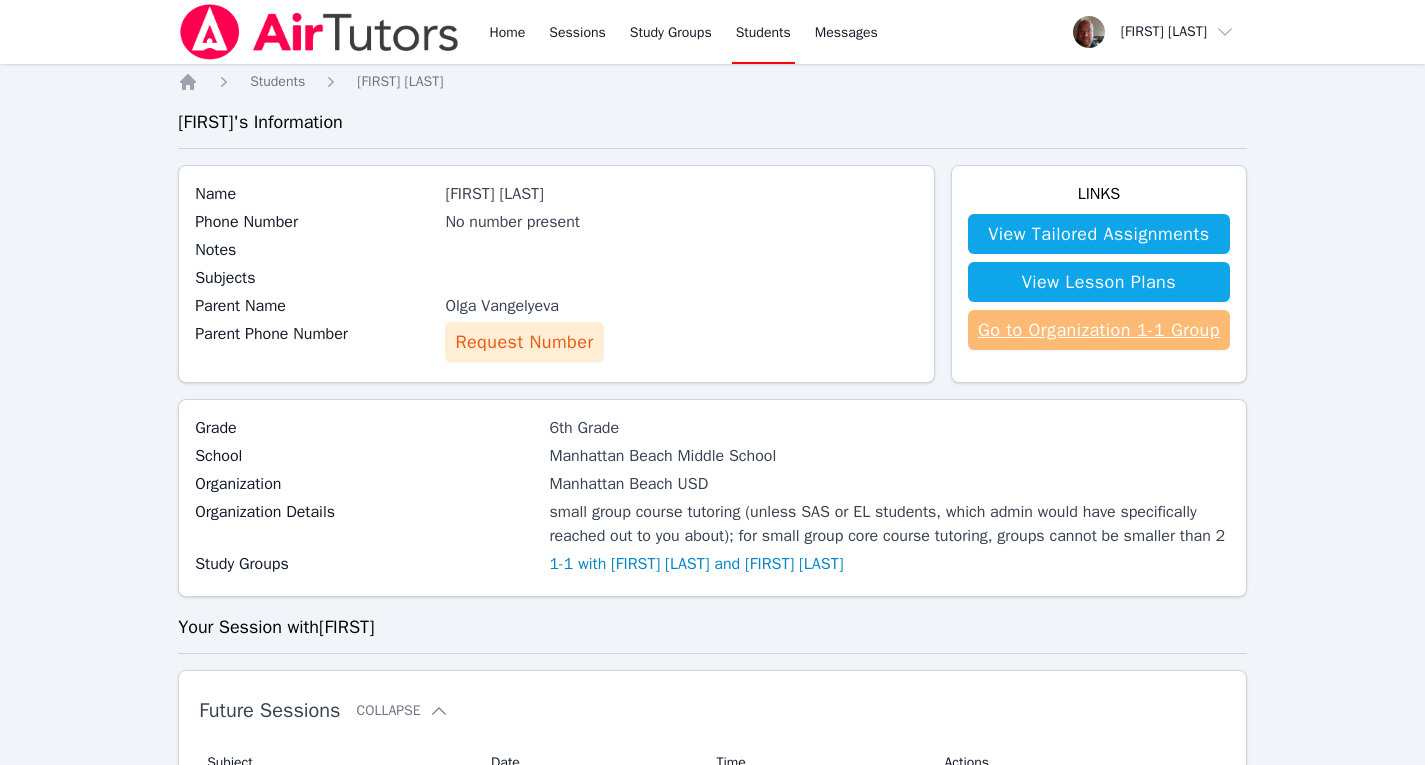 click on "Go to Organization 1-1 Group" at bounding box center (1099, 330) 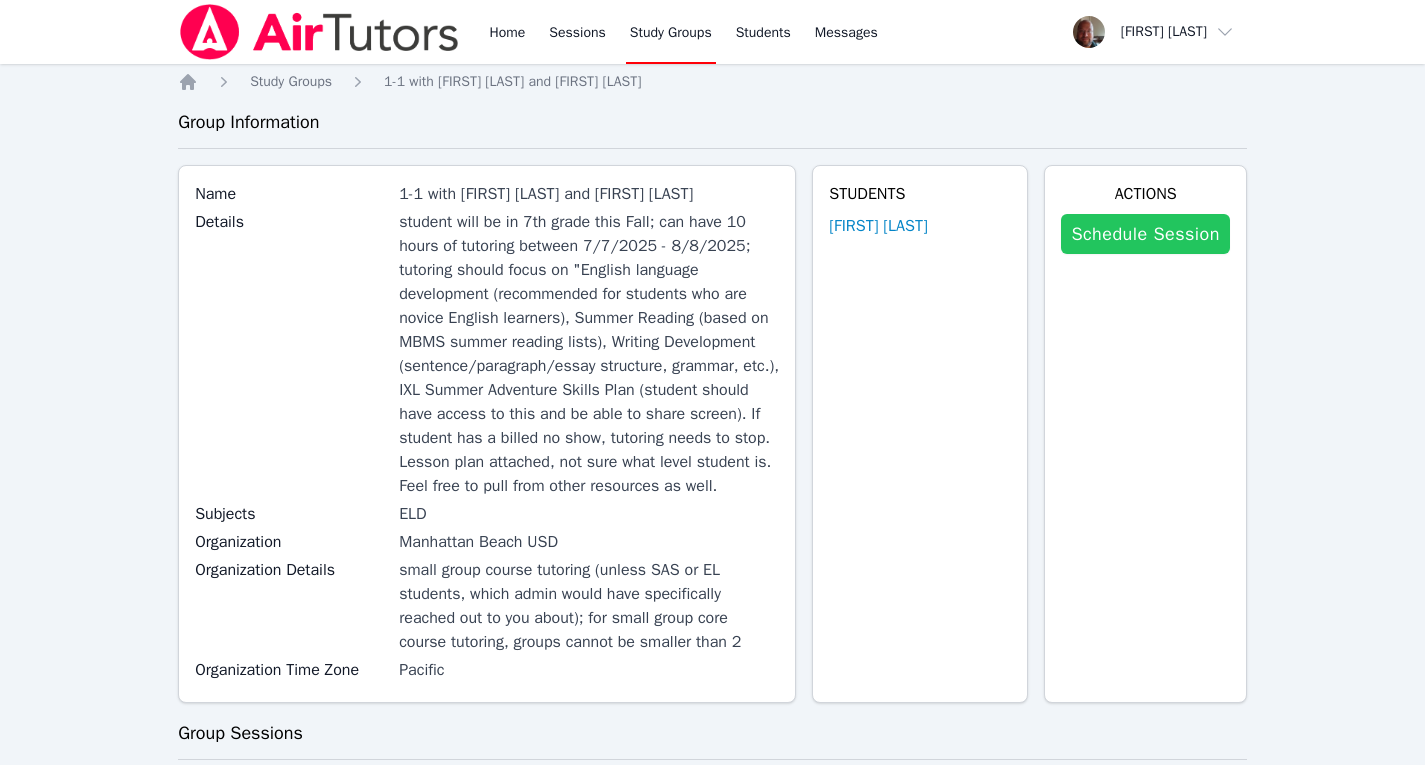 click on "Schedule Session" at bounding box center (1145, 234) 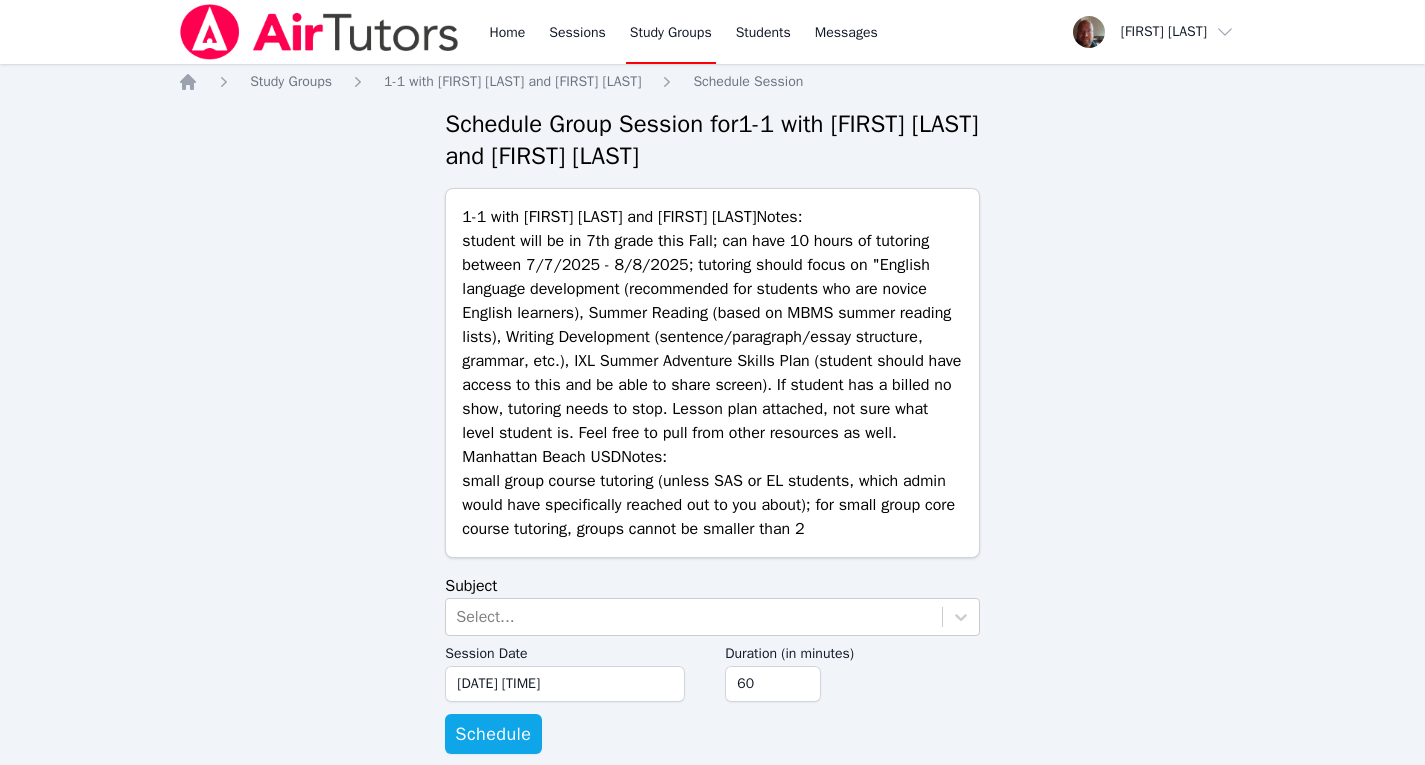 scroll, scrollTop: 29, scrollLeft: 0, axis: vertical 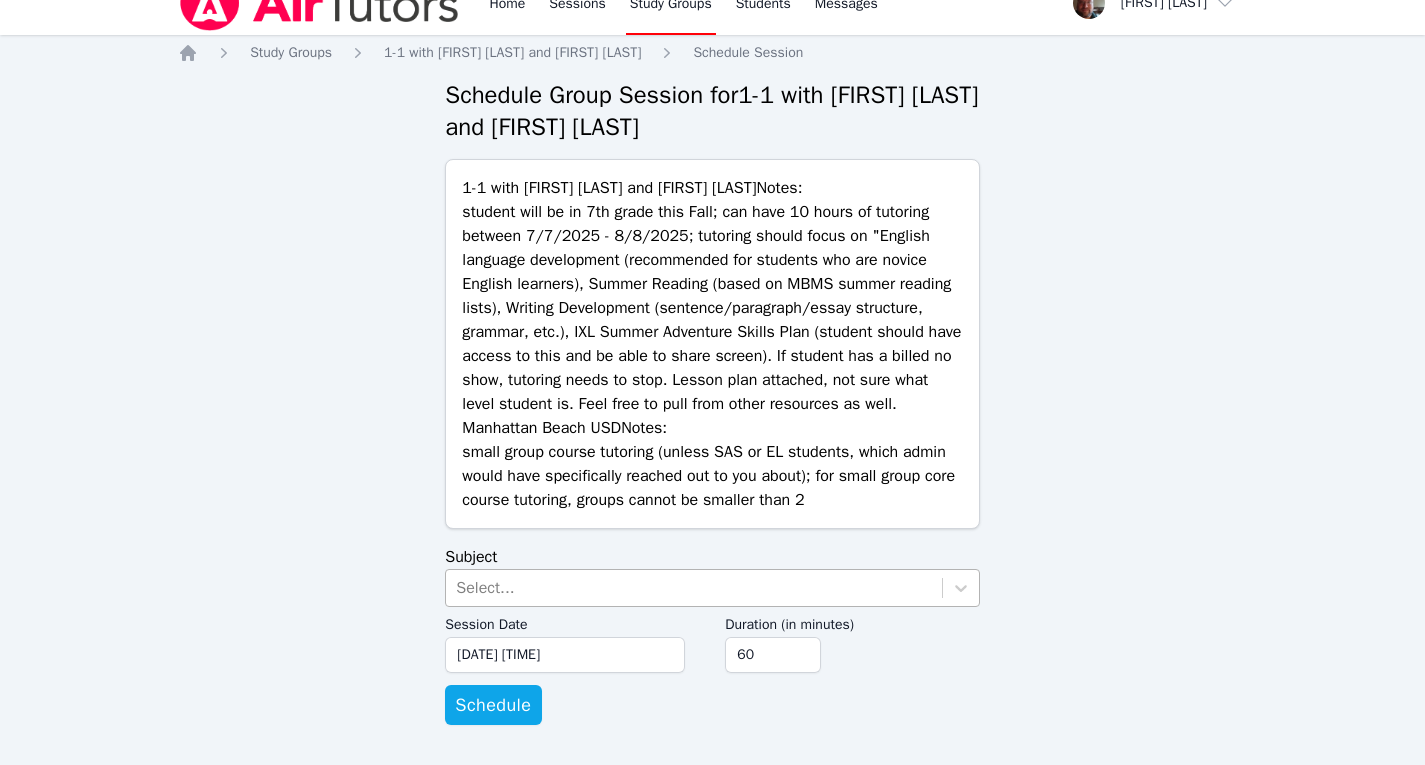 click on "Select..." at bounding box center [693, 588] 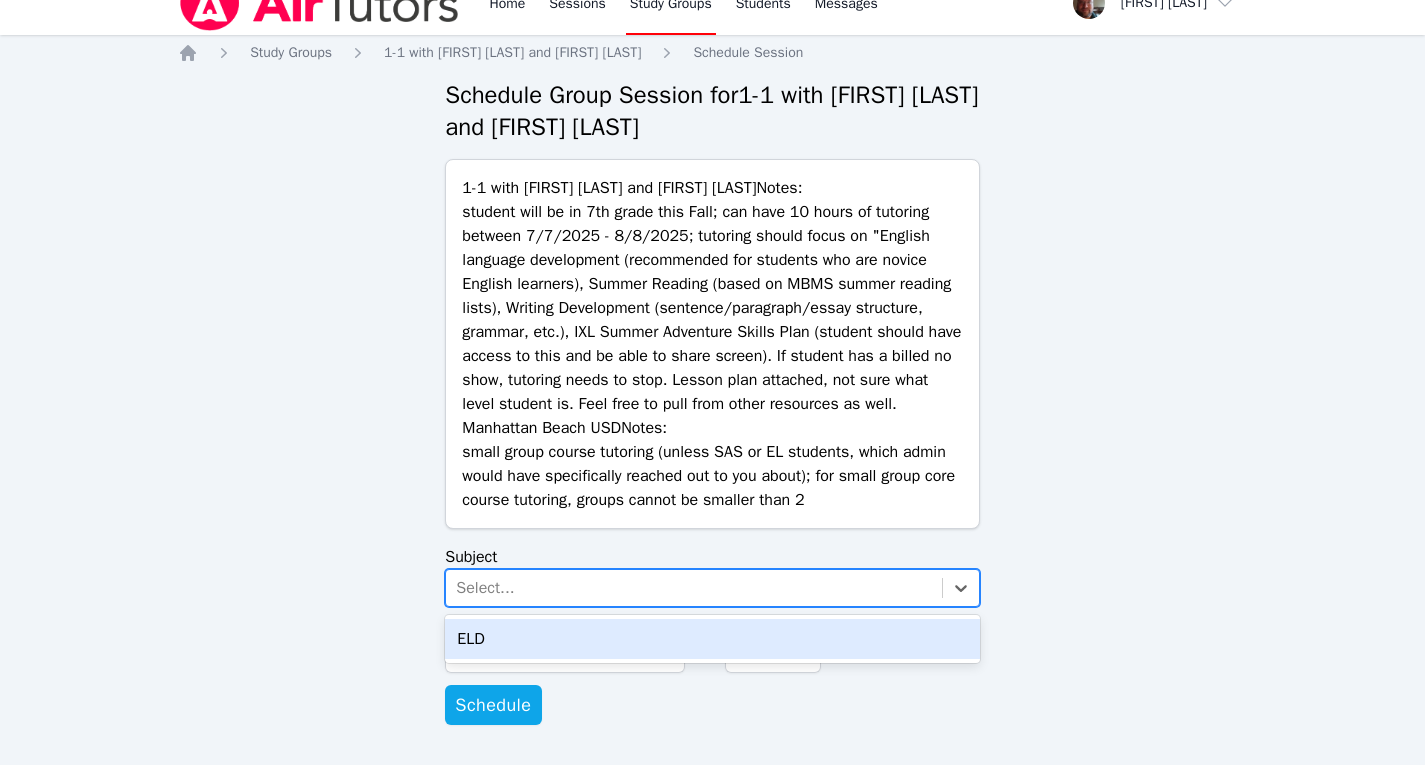 click on "ELD" at bounding box center (712, 639) 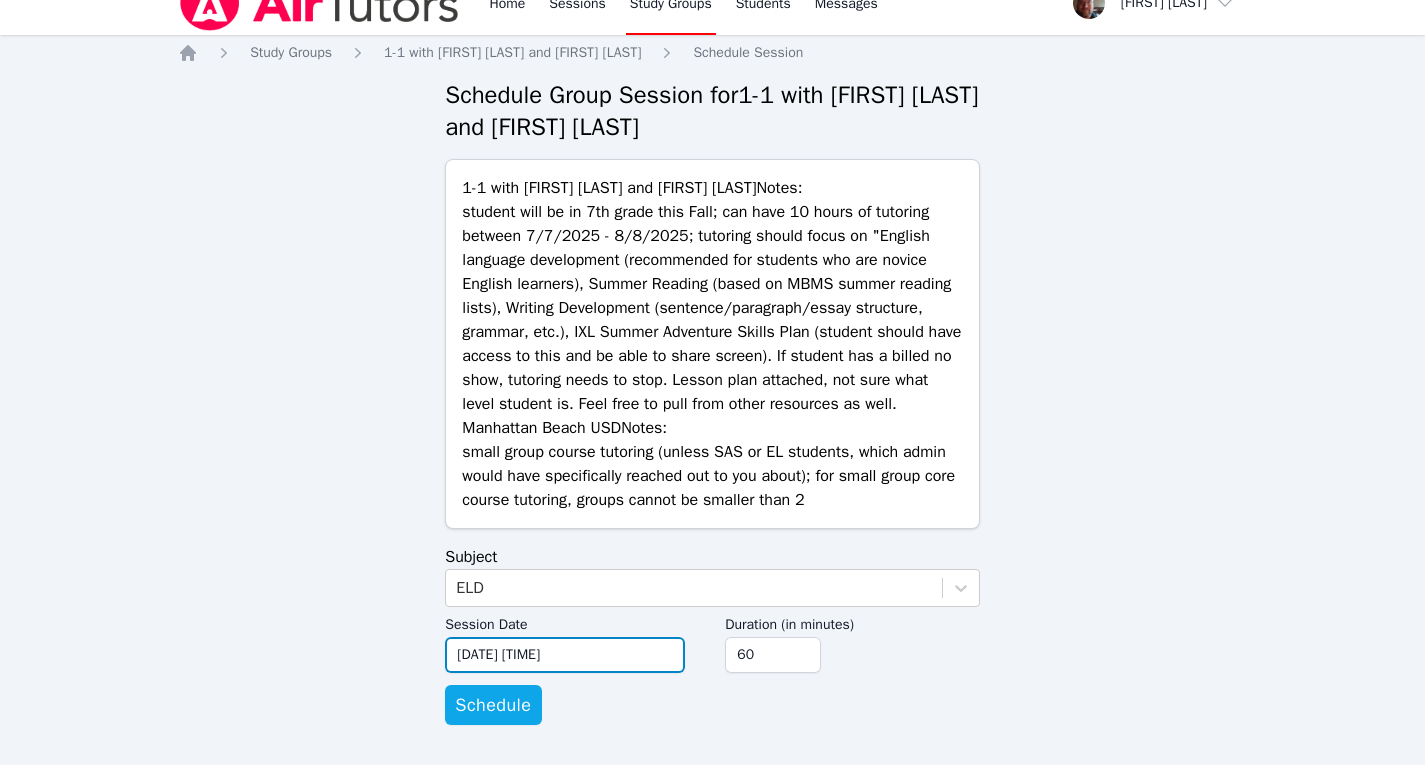 click on "[DATE] [TIME]" at bounding box center (565, 655) 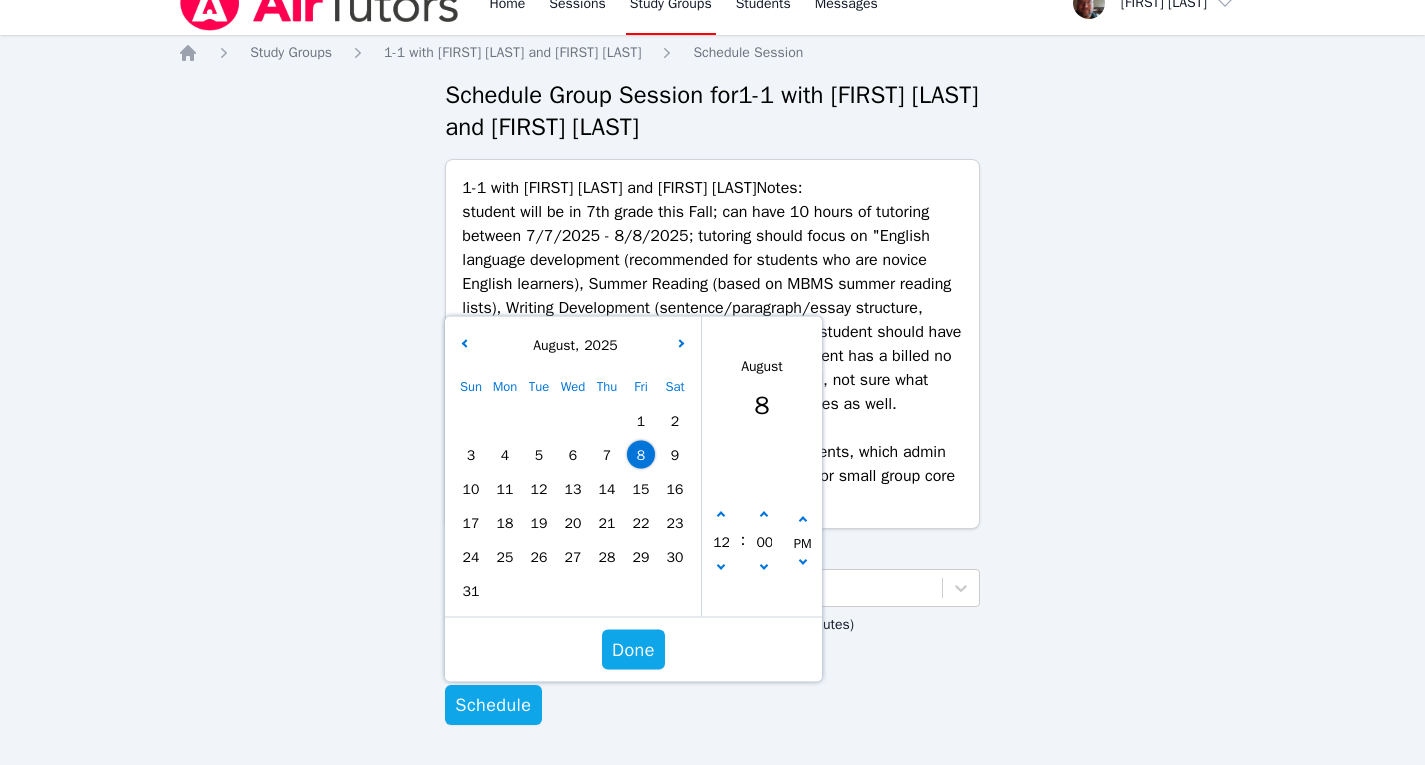 click on "17" at bounding box center (471, 523) 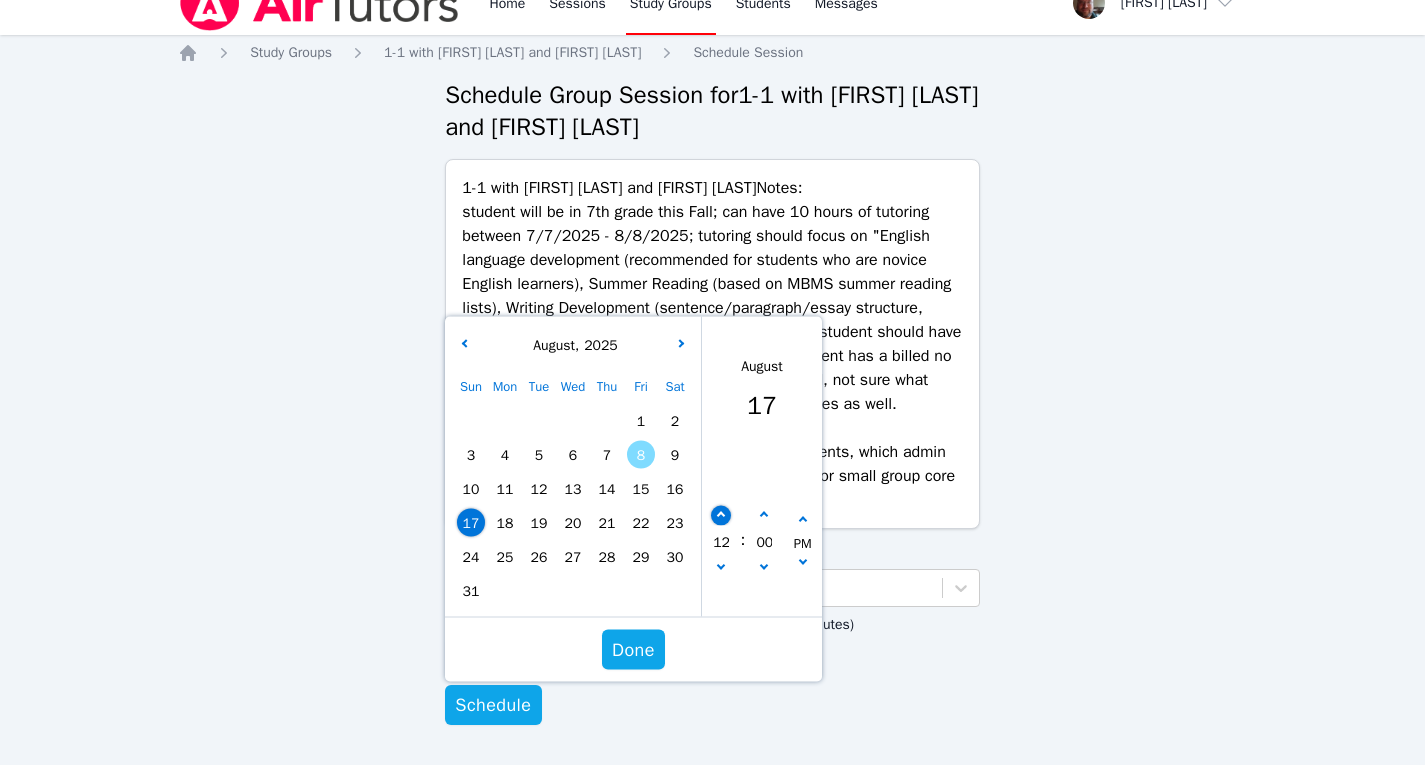 click at bounding box center [722, 515] 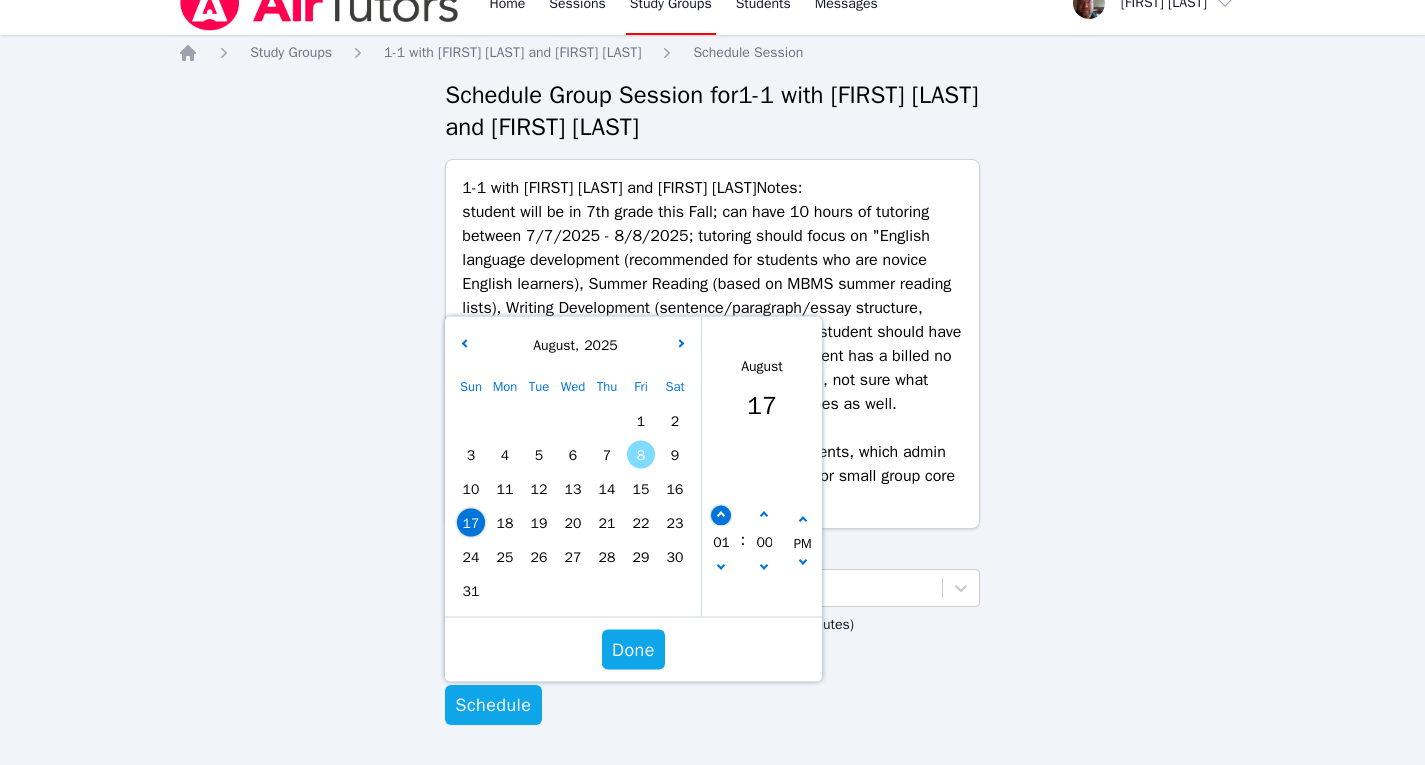 click at bounding box center [722, 515] 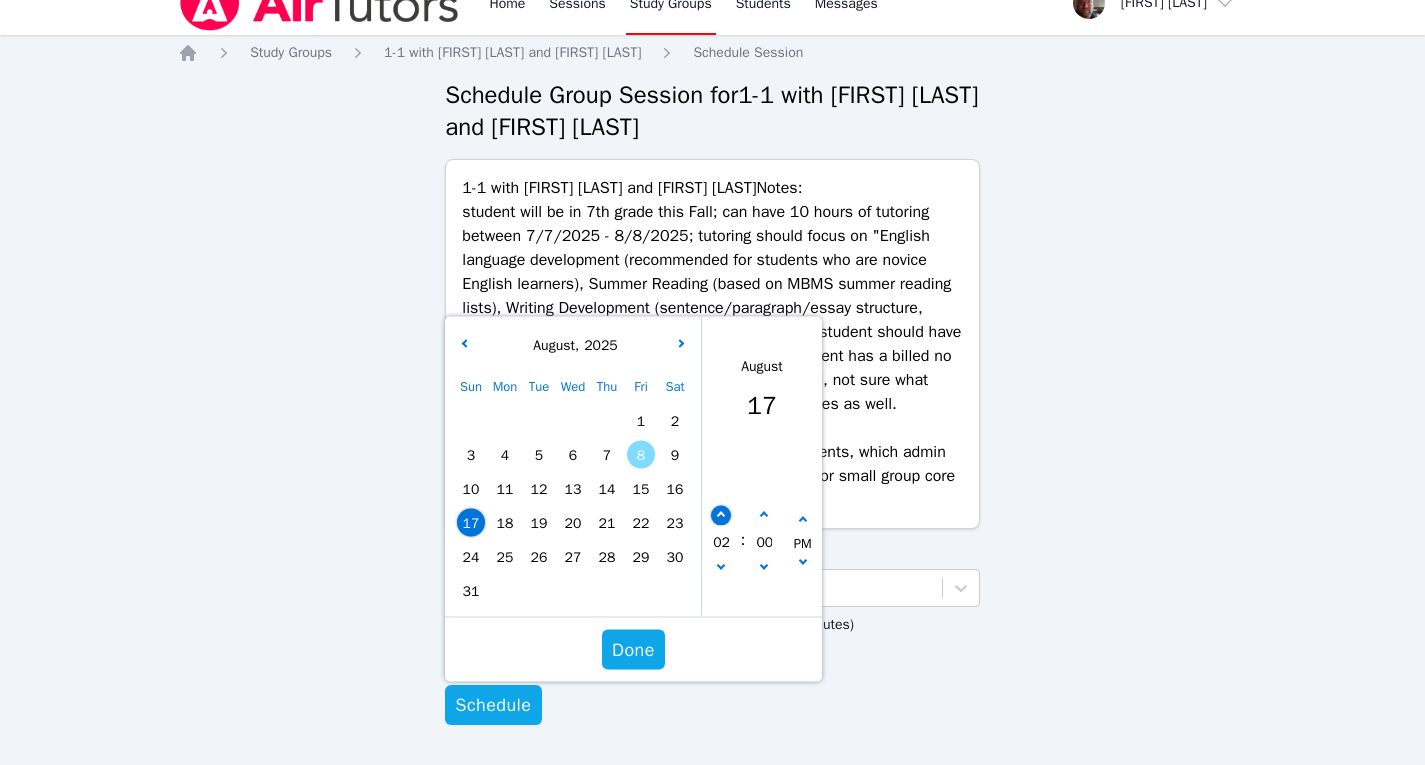 click at bounding box center [722, 515] 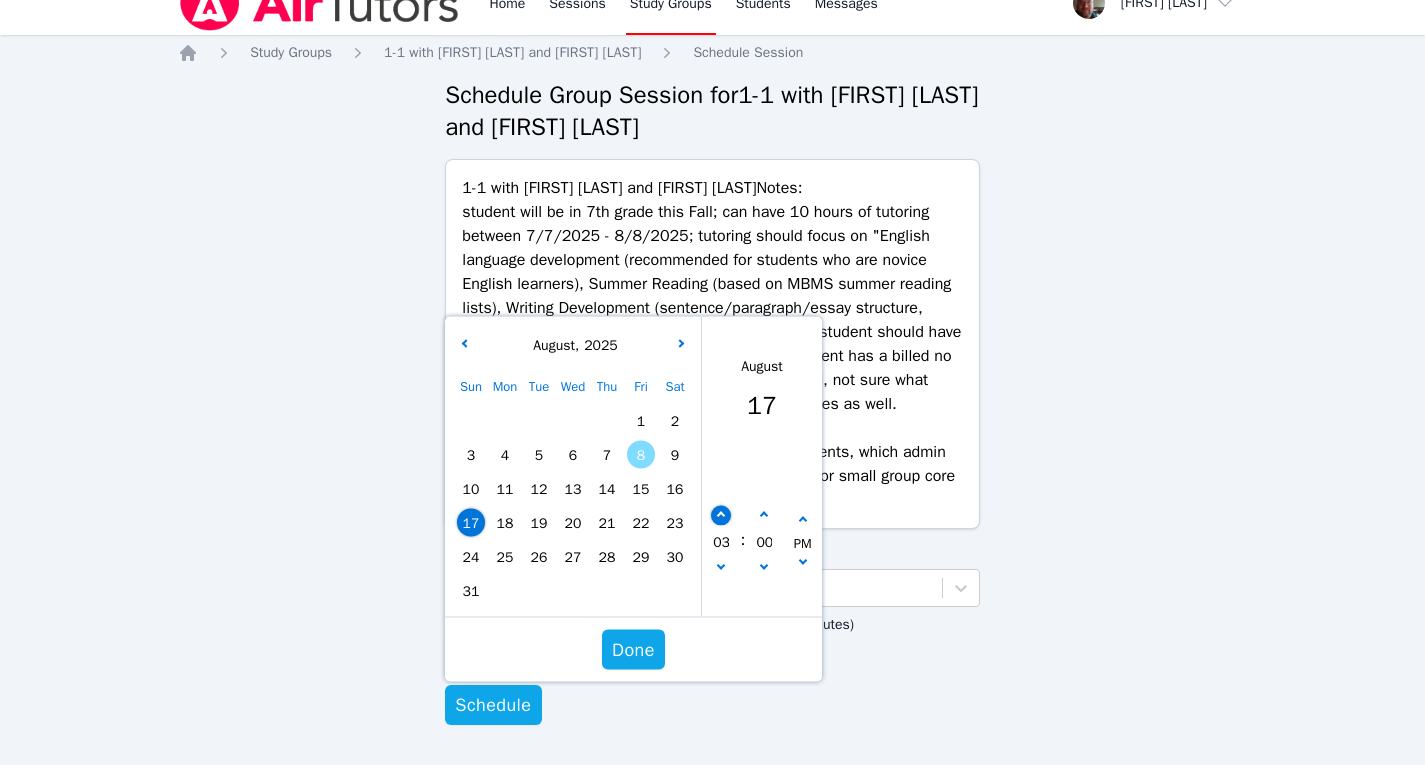click at bounding box center [722, 515] 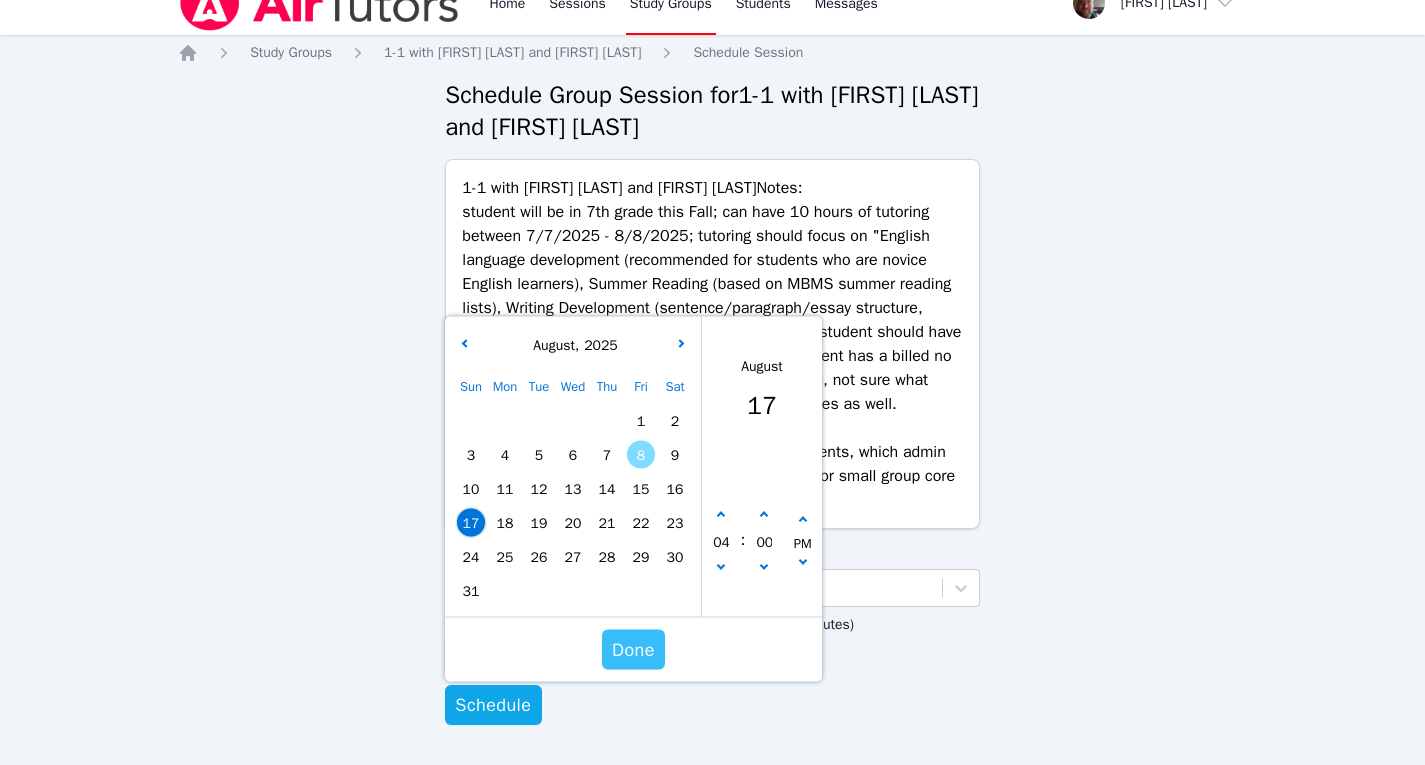 click on "Done" at bounding box center (633, 650) 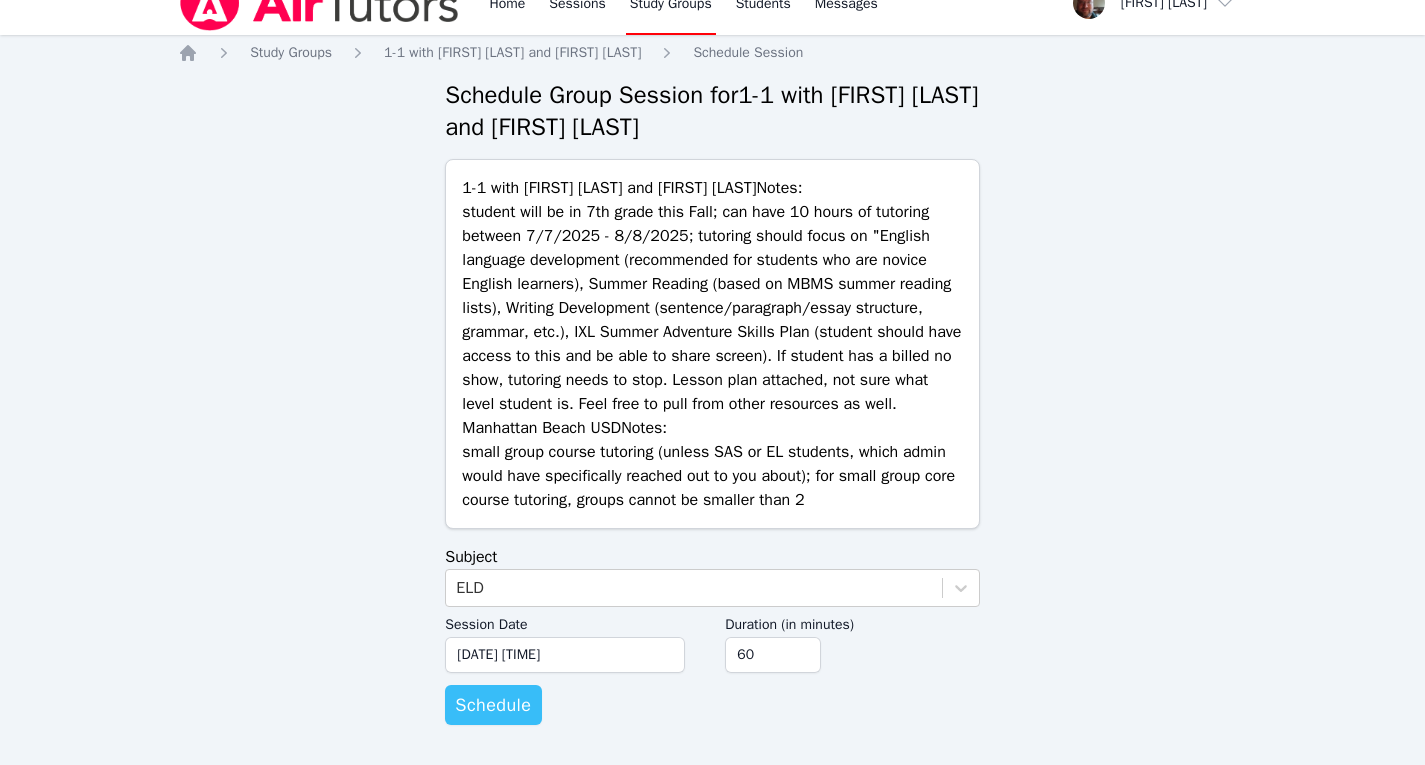 click on "Schedule" at bounding box center (493, 705) 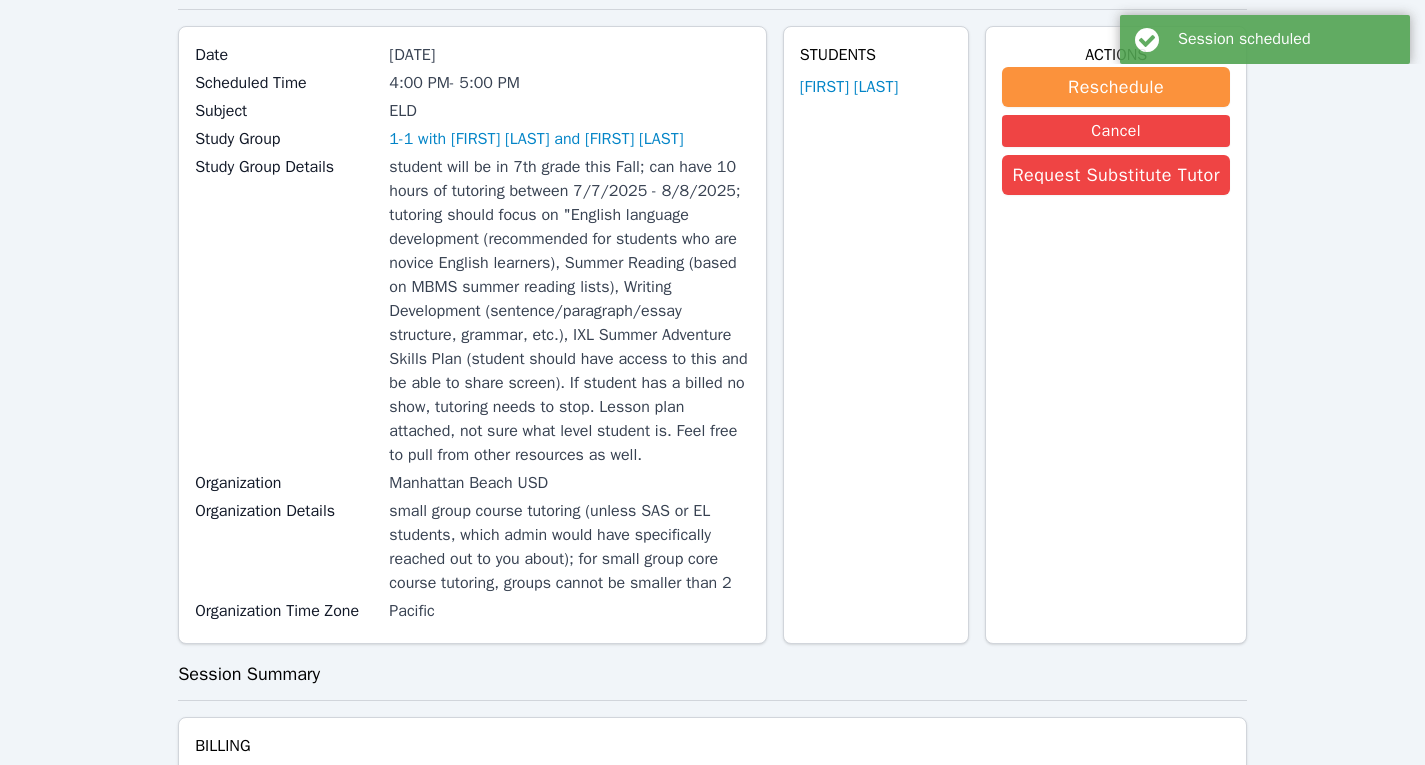 scroll, scrollTop: 0, scrollLeft: 0, axis: both 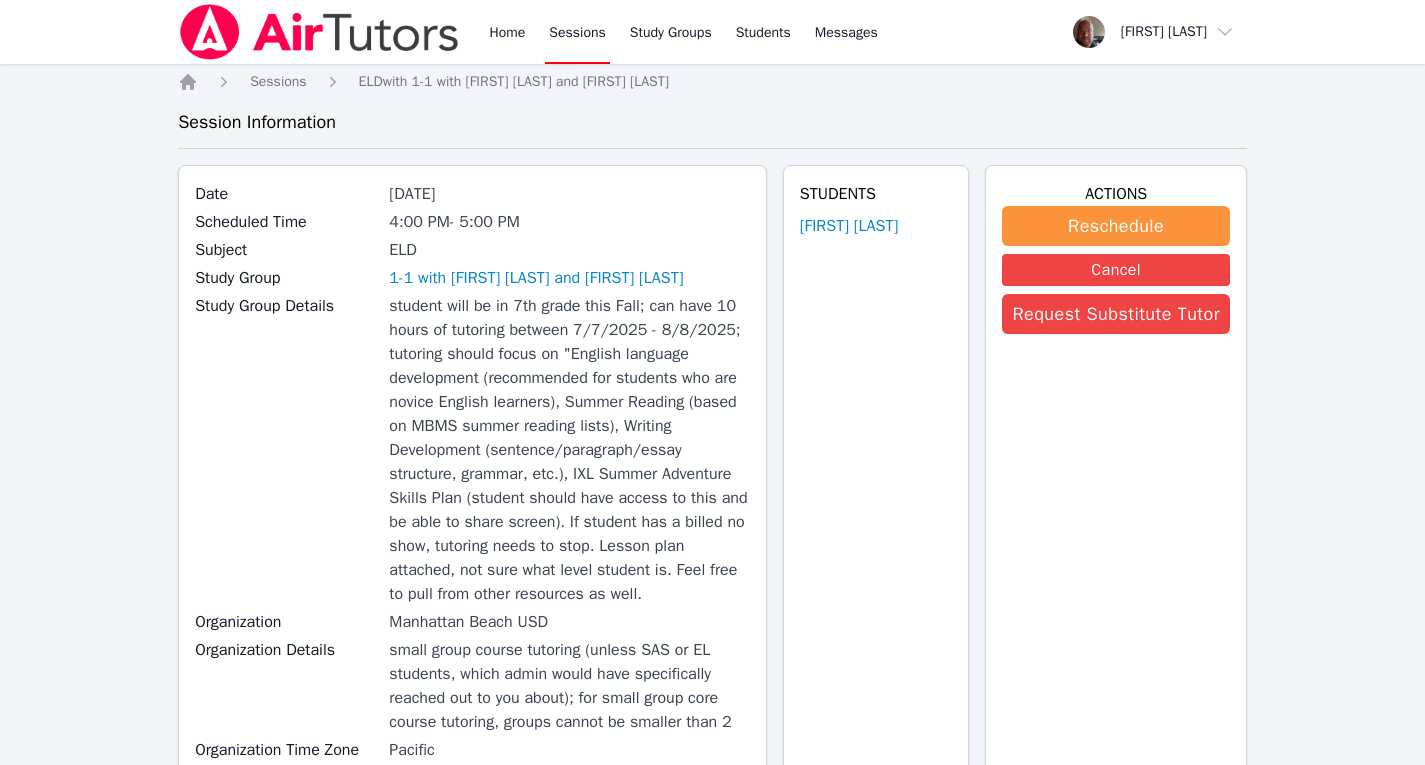 click on "Sessions" at bounding box center [577, 32] 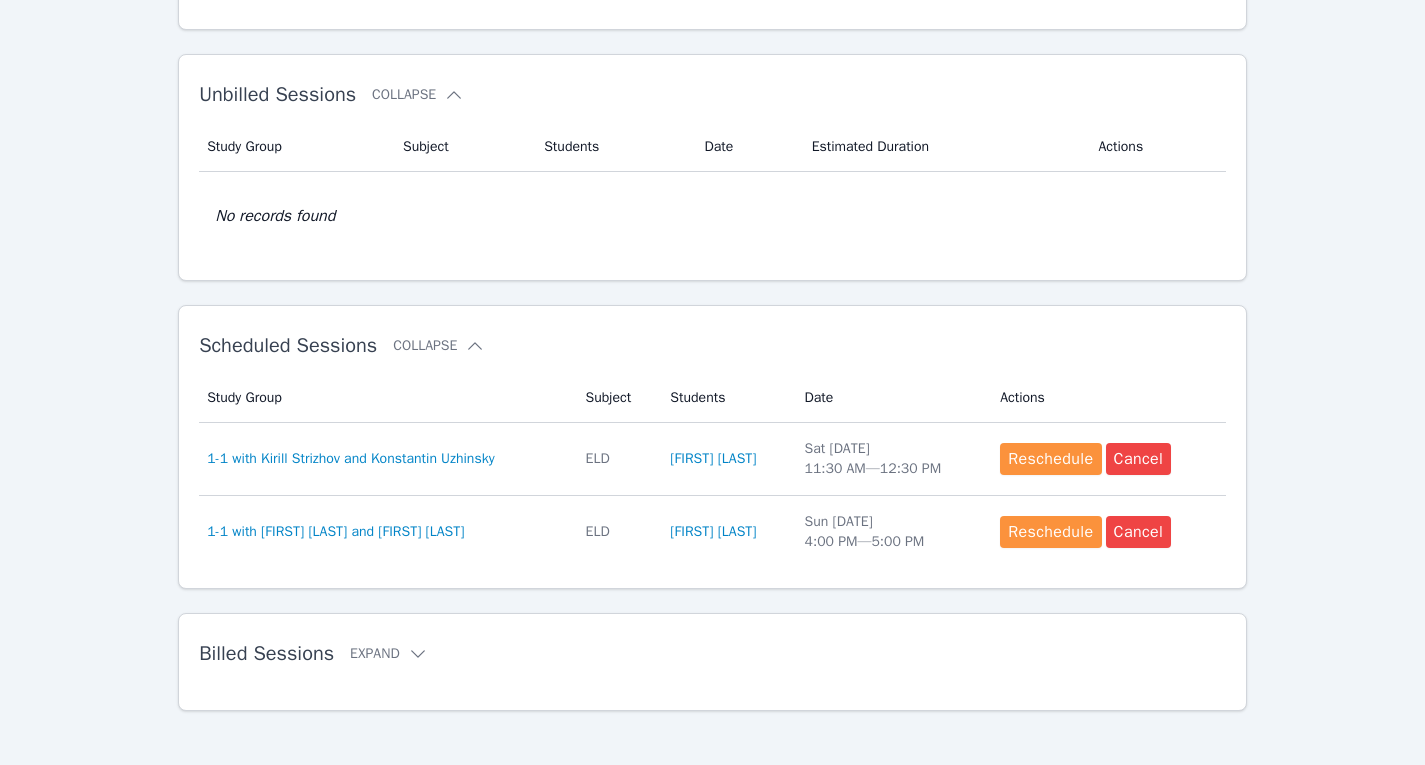 scroll, scrollTop: 315, scrollLeft: 0, axis: vertical 